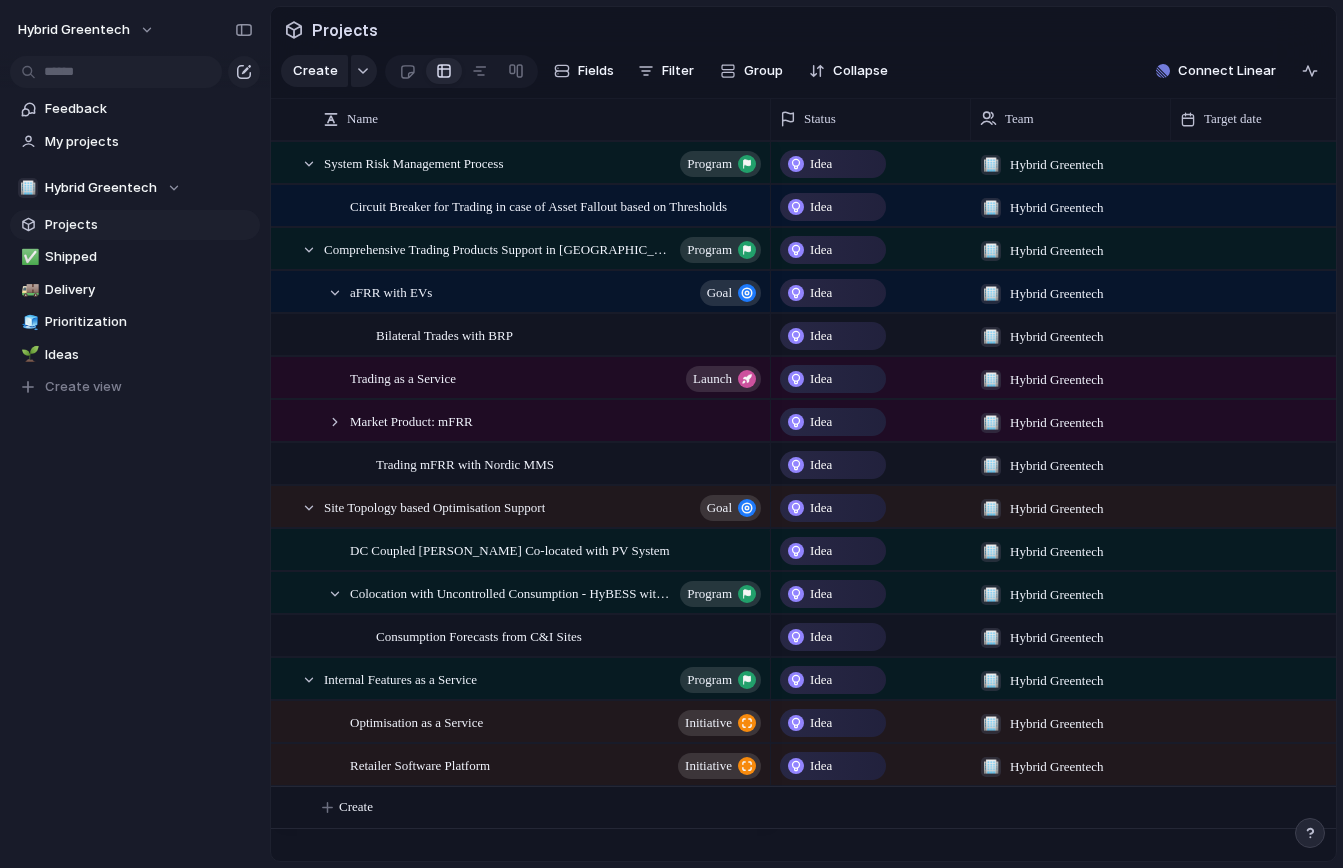 scroll, scrollTop: 0, scrollLeft: 0, axis: both 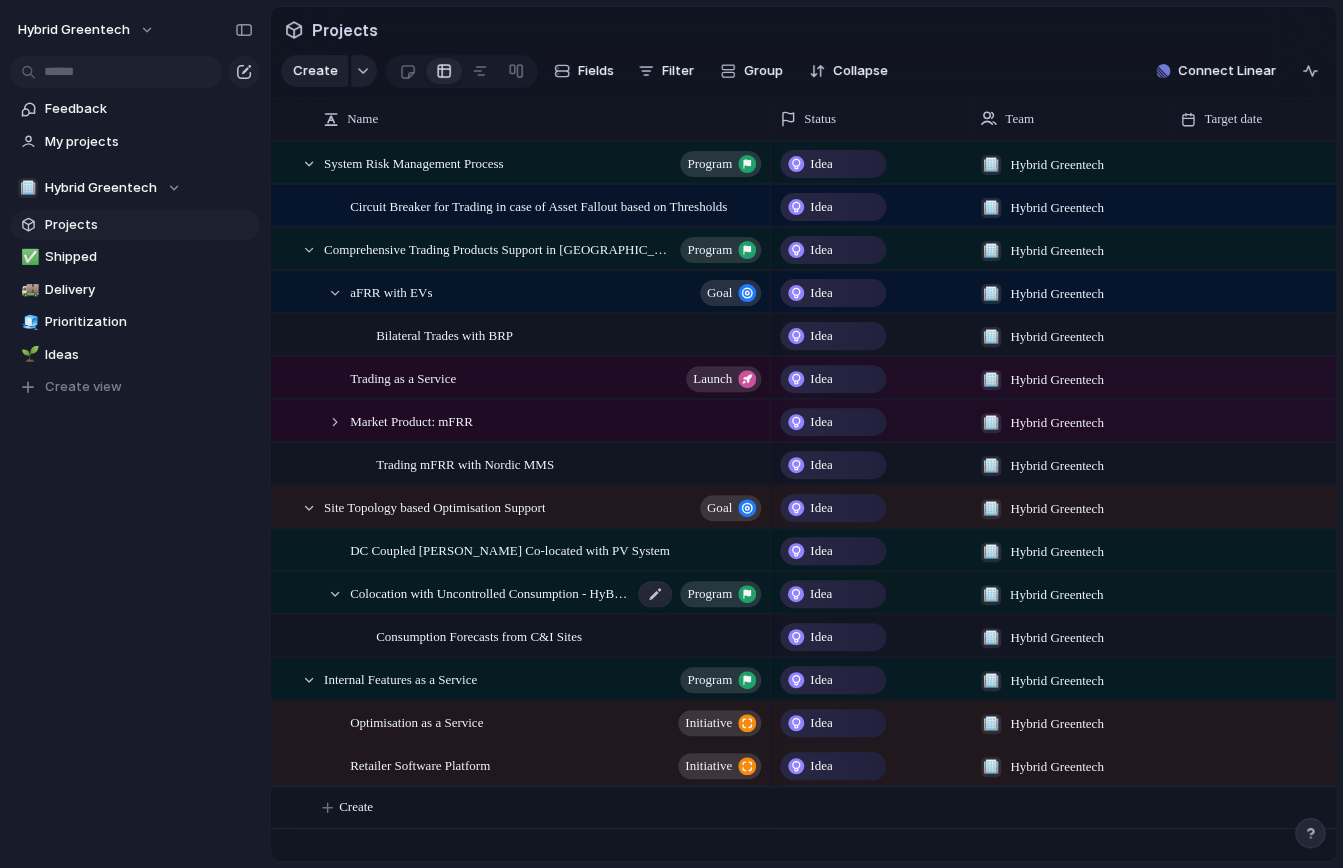 click on "Colocation with Uncontrolled Consumption - HyBESS with C&I program" at bounding box center [557, 593] 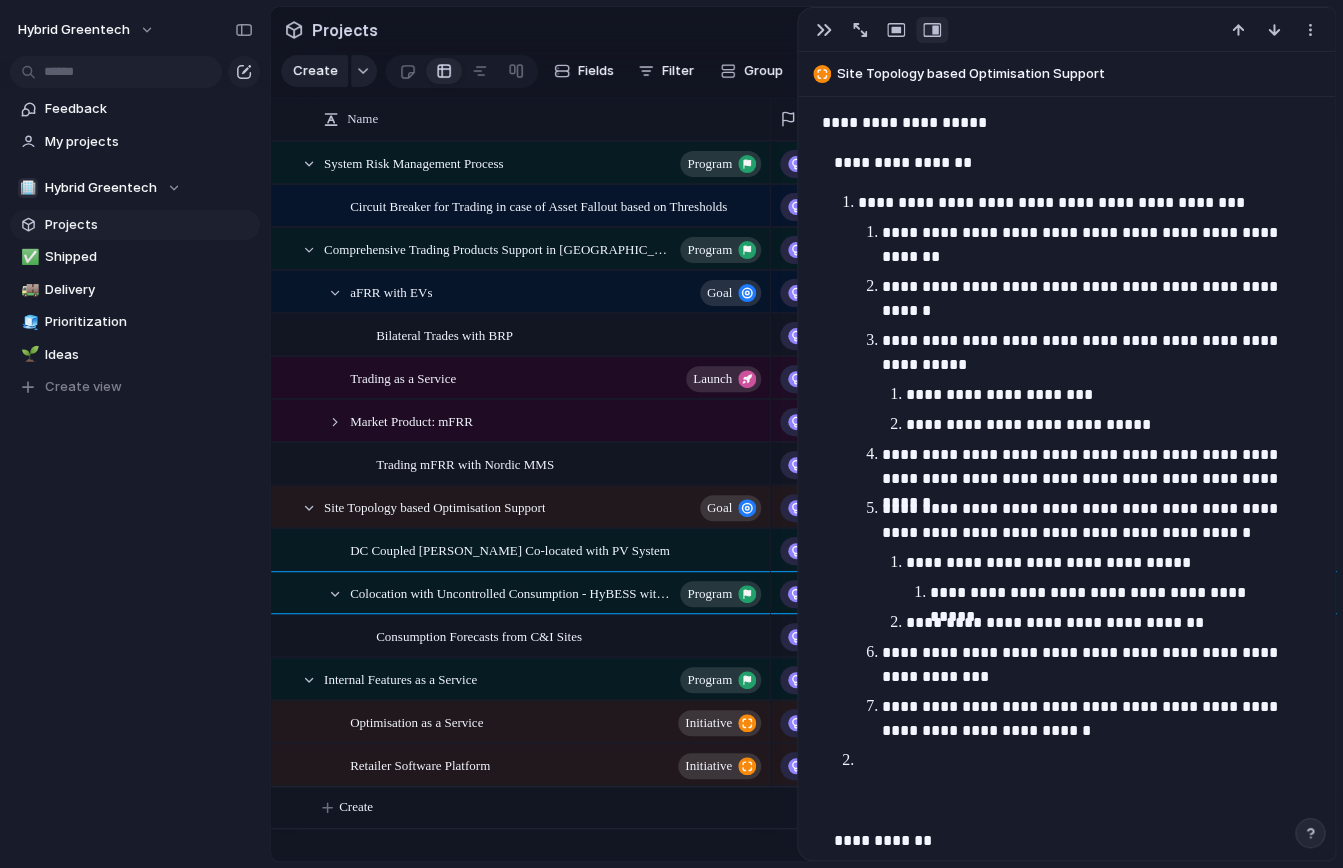 scroll, scrollTop: 1126, scrollLeft: 0, axis: vertical 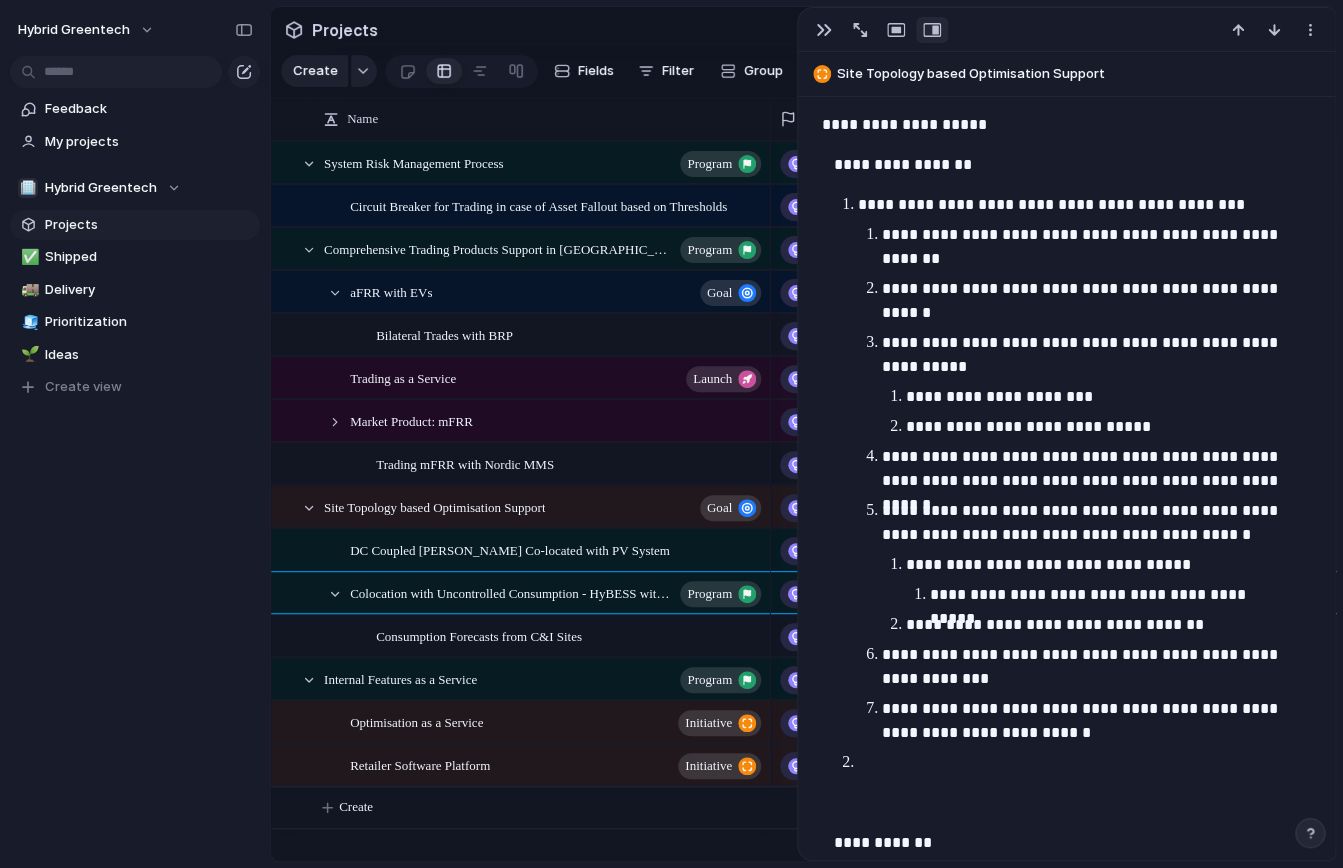 click at bounding box center (1084, 763) 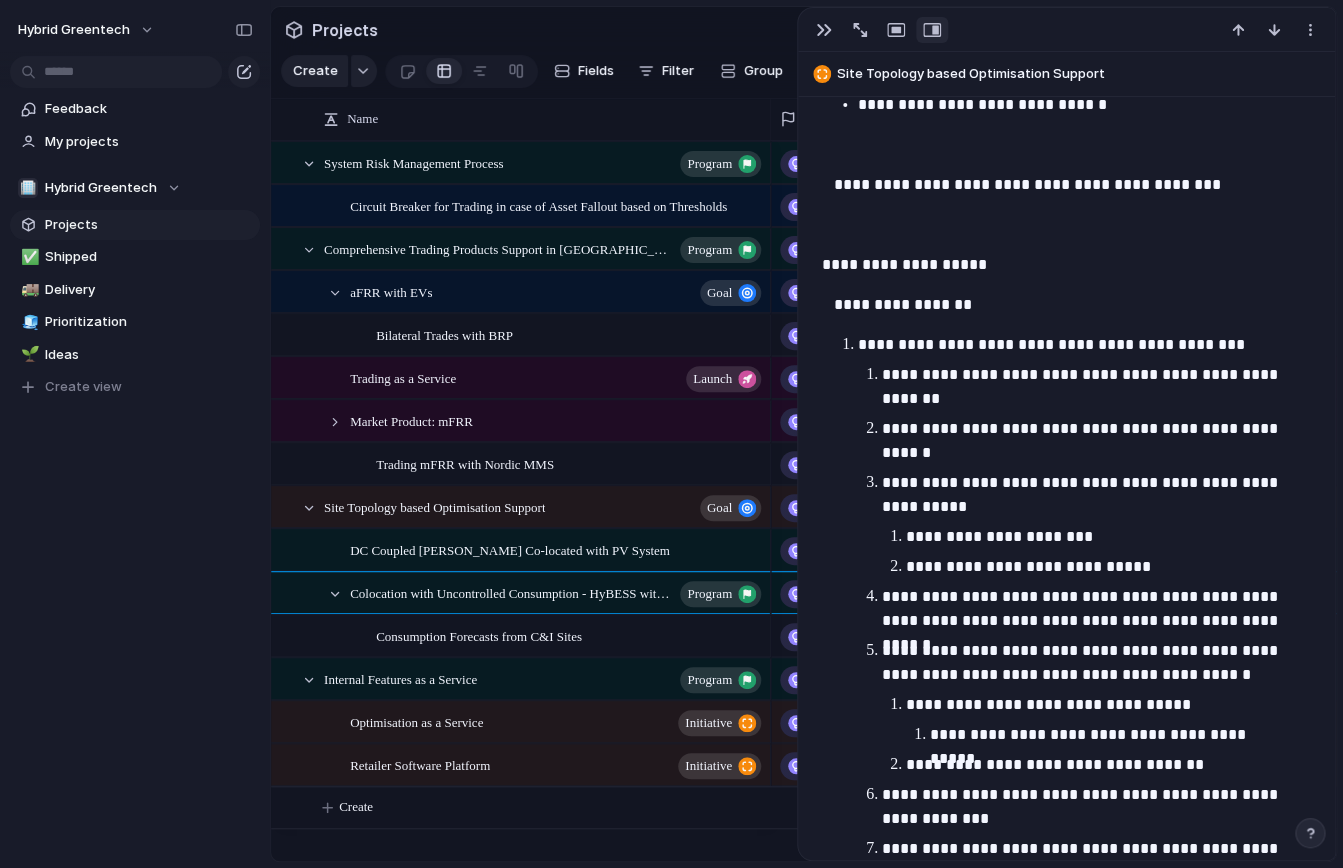 scroll, scrollTop: 903, scrollLeft: 0, axis: vertical 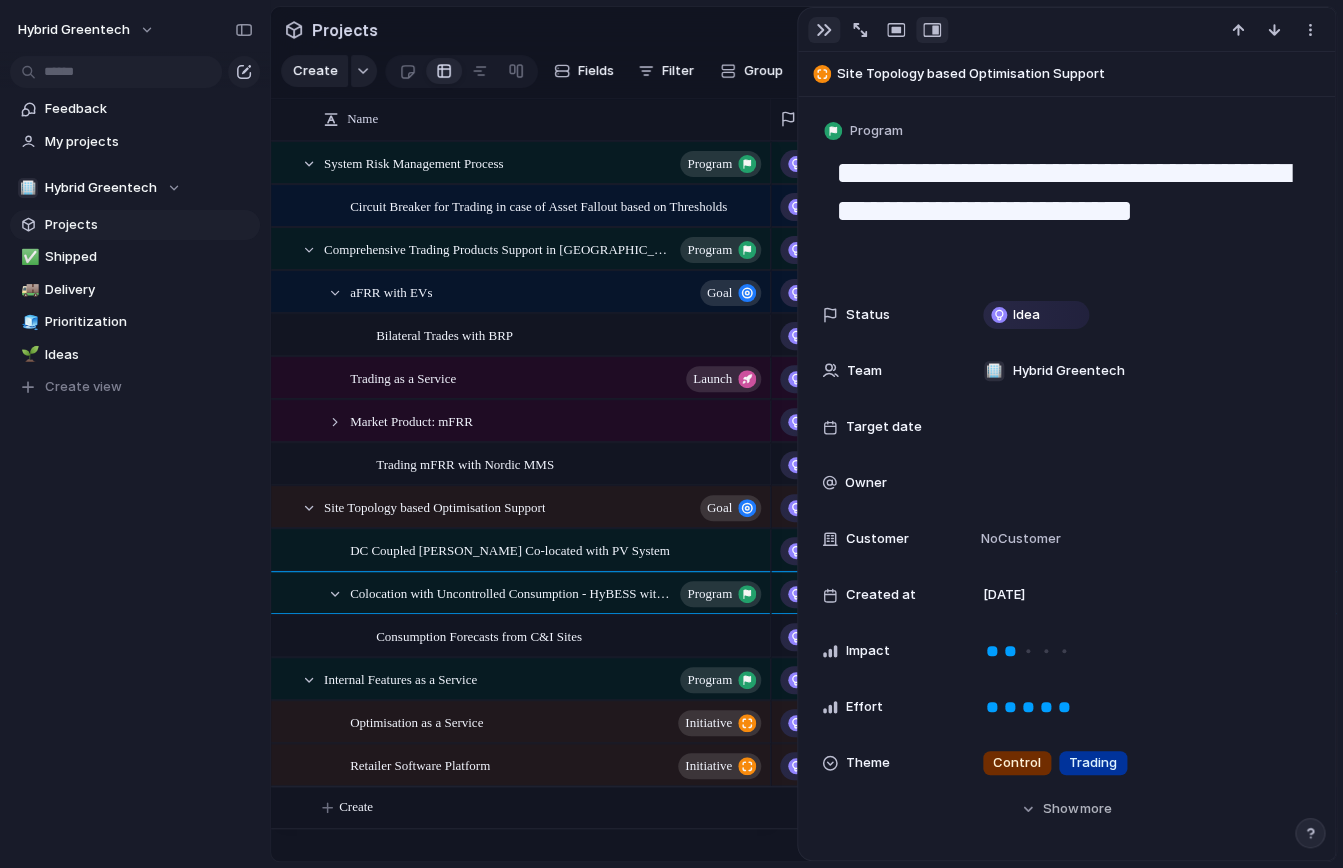 click at bounding box center (824, 30) 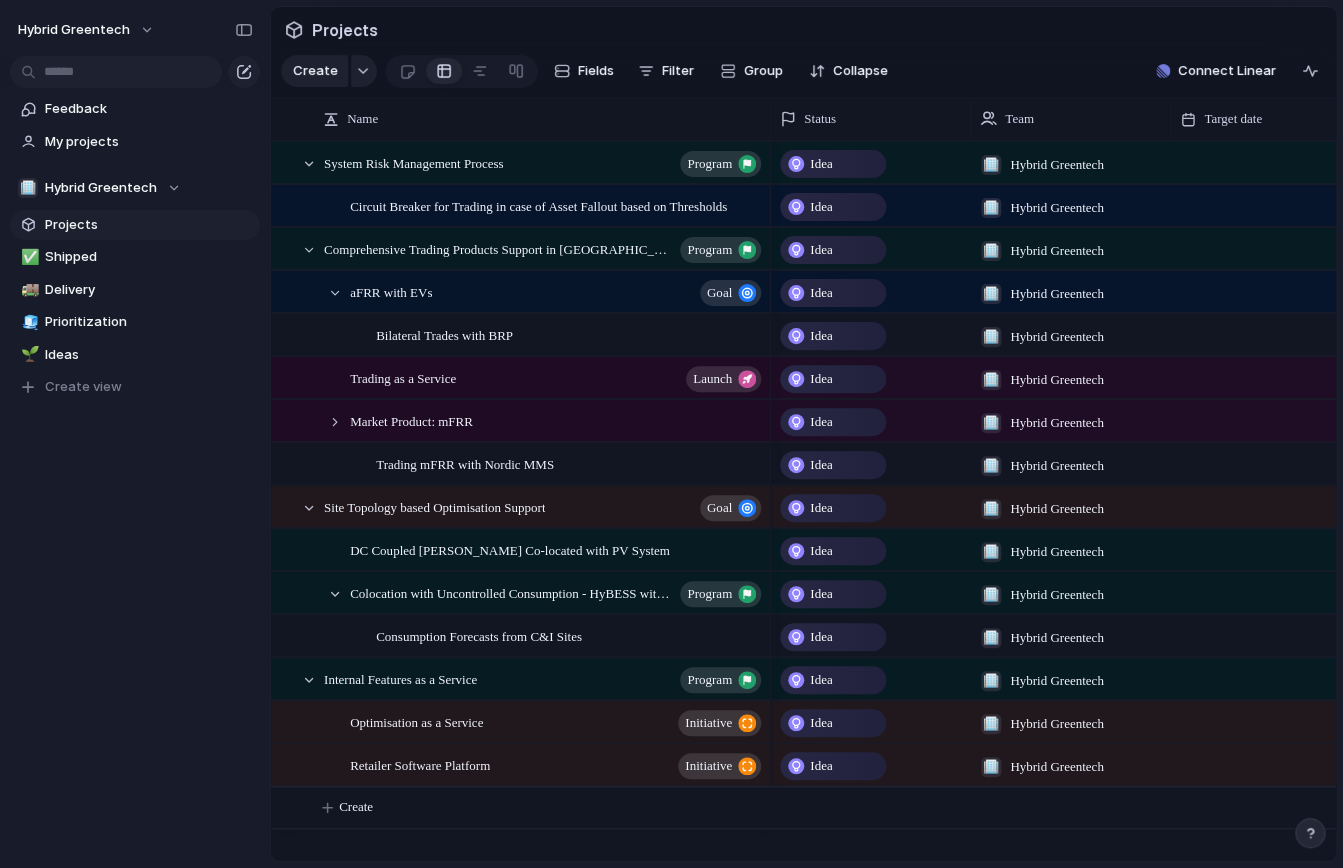 click on "Create Fields Filter Group Zoom Collapse Connect Linear" at bounding box center (803, 75) 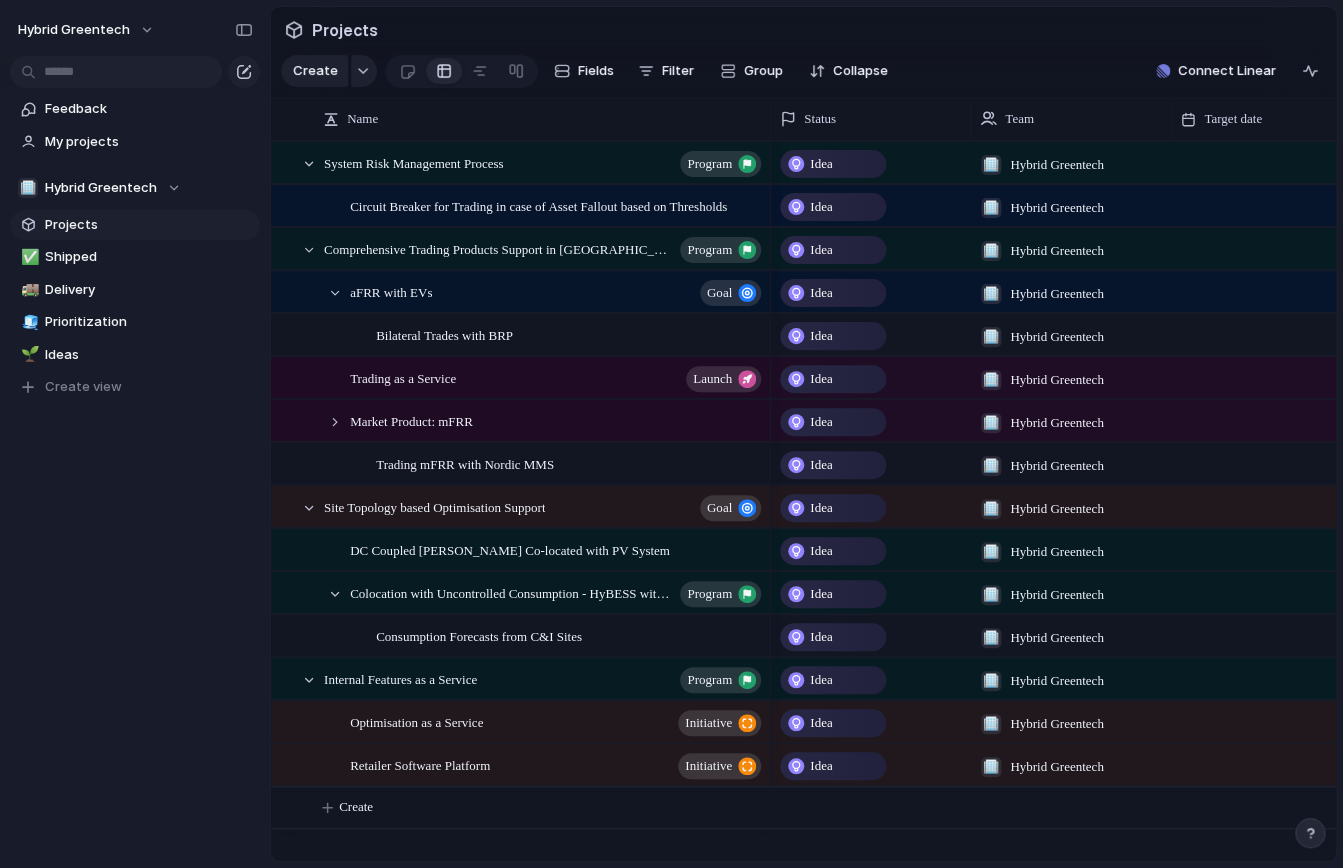 click on "Create Fields Filter Group Zoom Collapse Connect Linear" at bounding box center [803, 75] 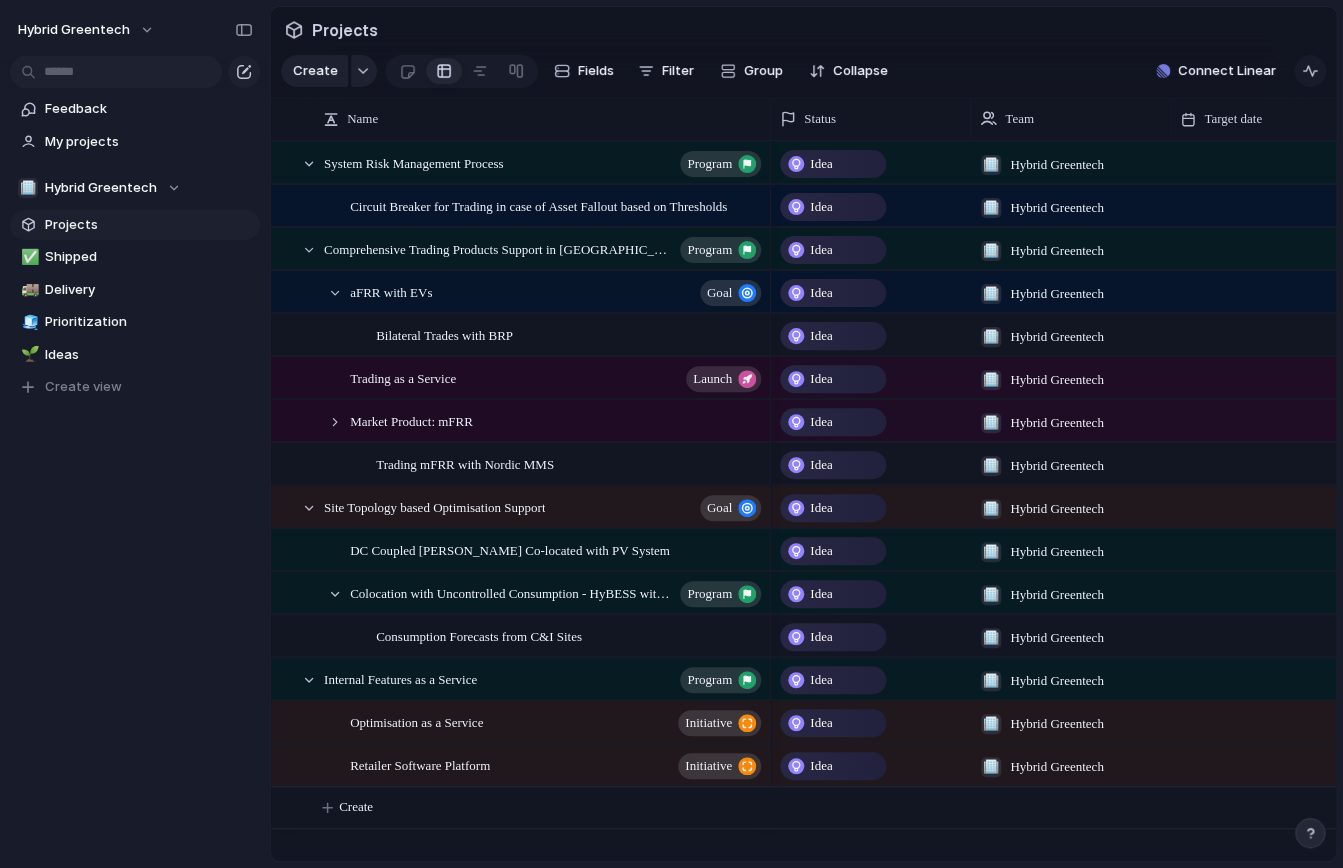 click at bounding box center [1310, 71] 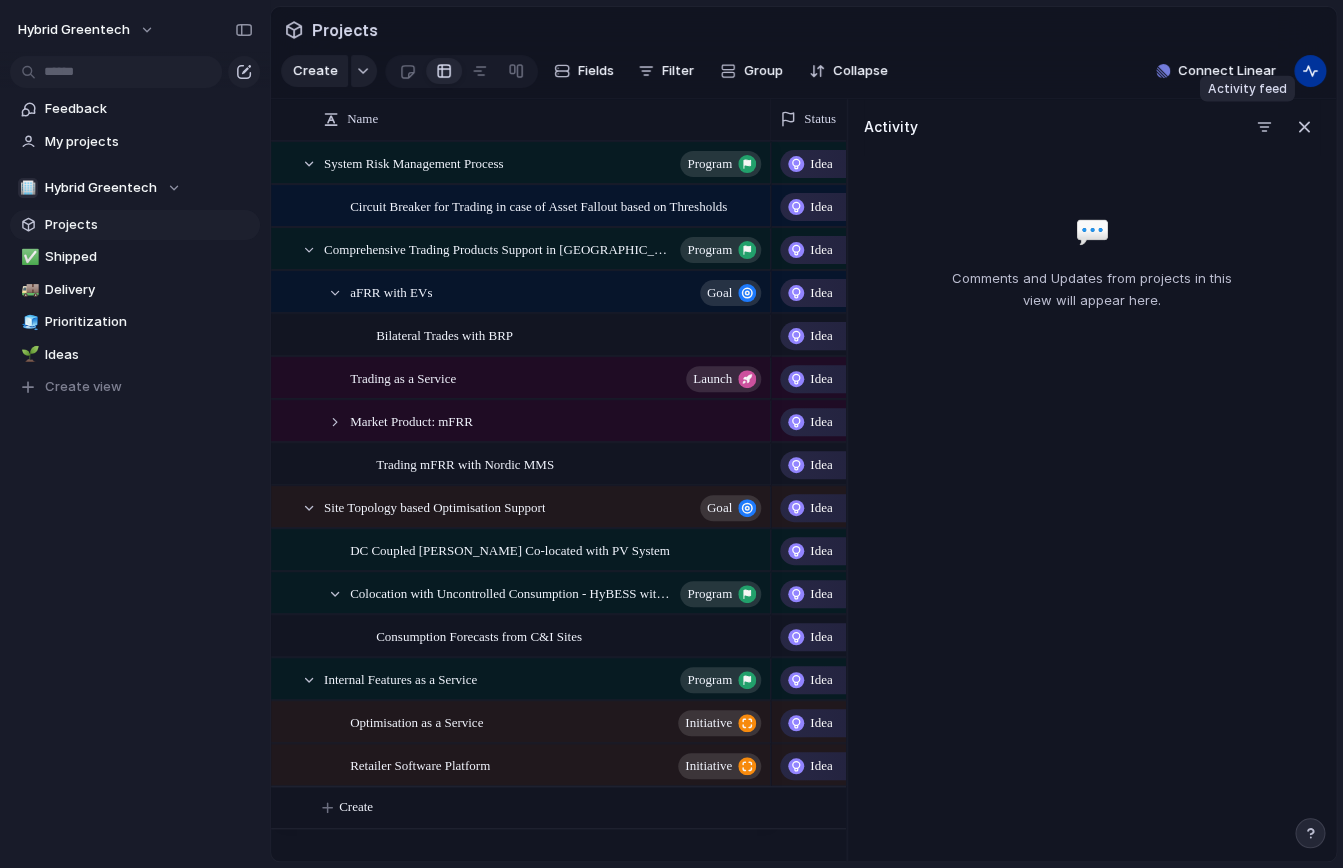 type 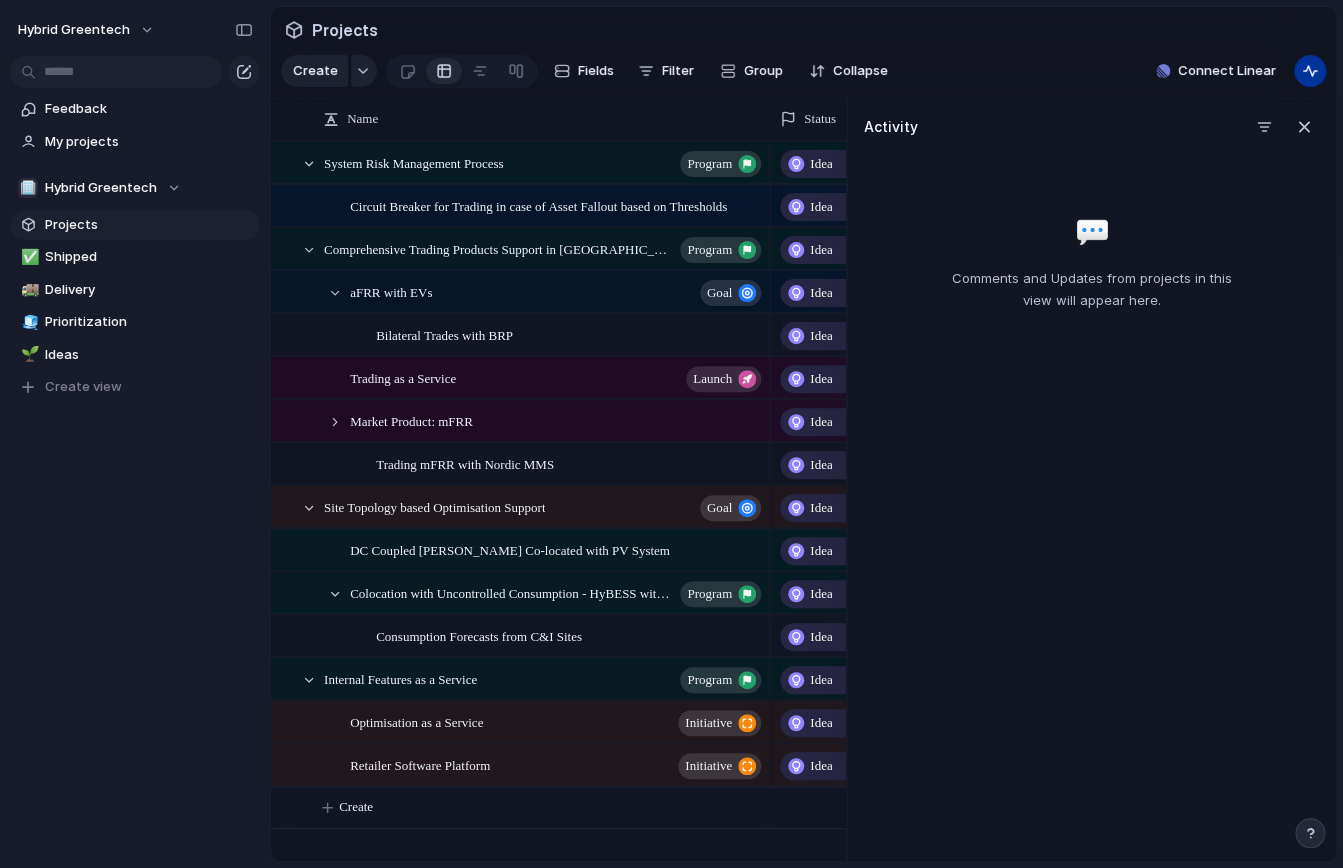 click at bounding box center (1310, 71) 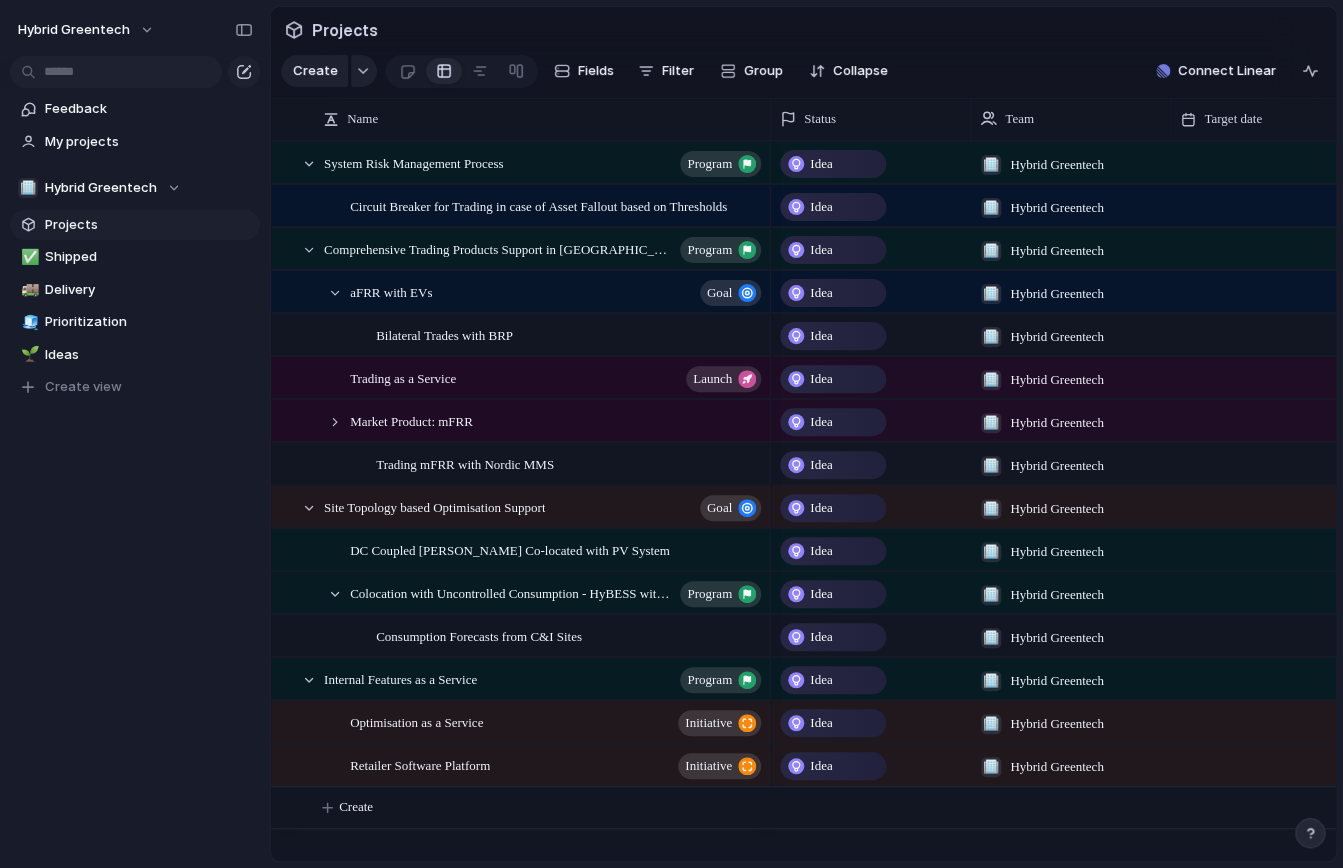 click on "Projects" at bounding box center (803, 29) 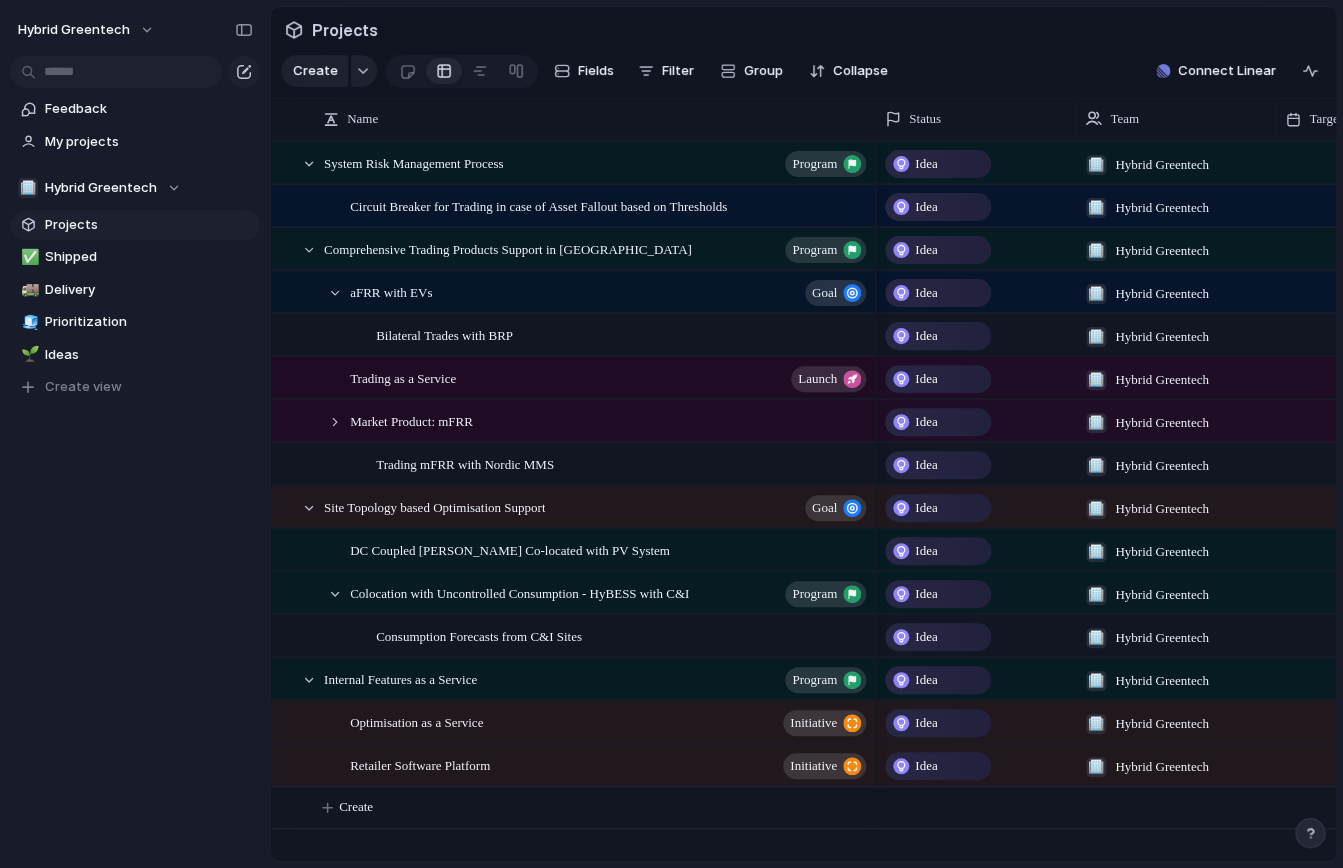 drag, startPoint x: 896, startPoint y: 248, endPoint x: 874, endPoint y: 142, distance: 108.25895 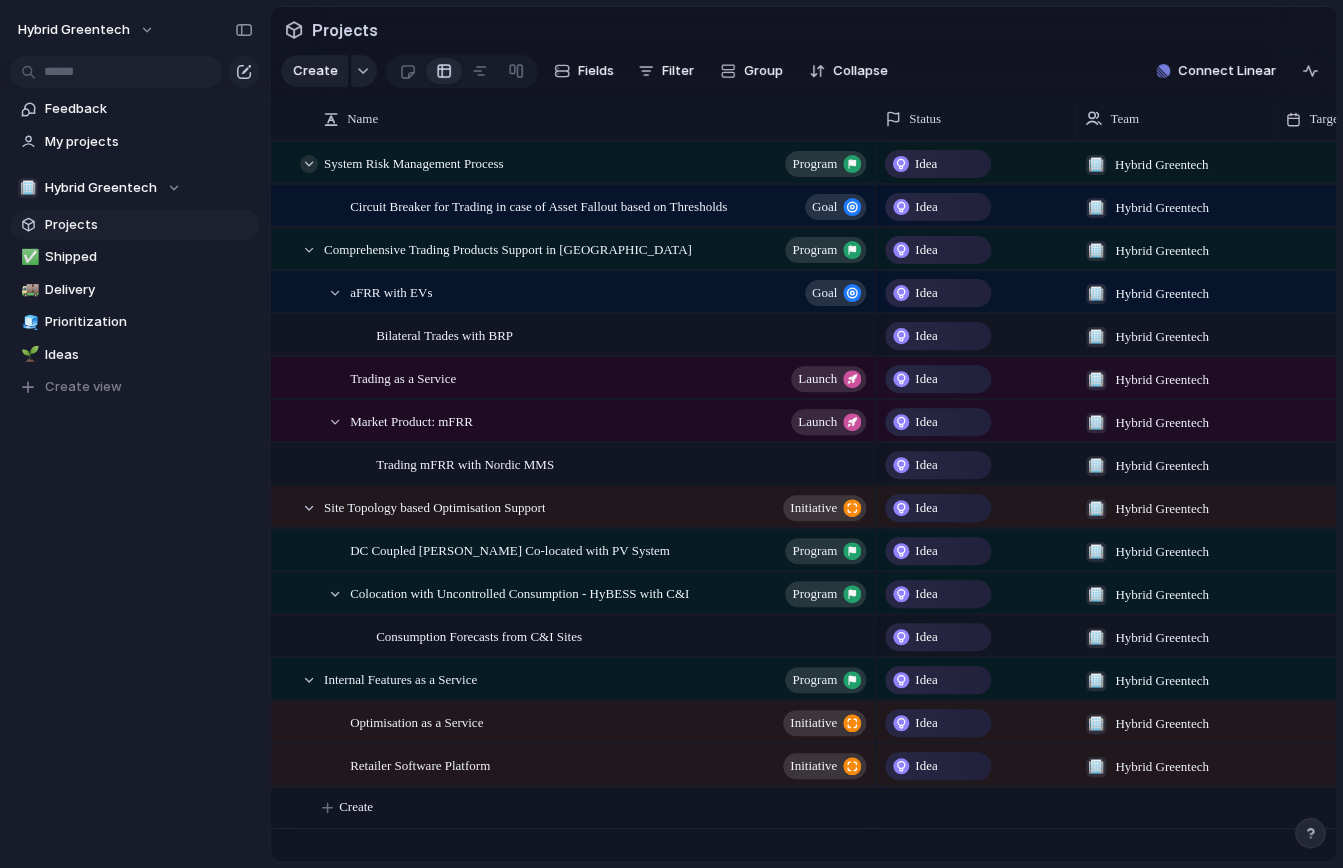 click at bounding box center (309, 164) 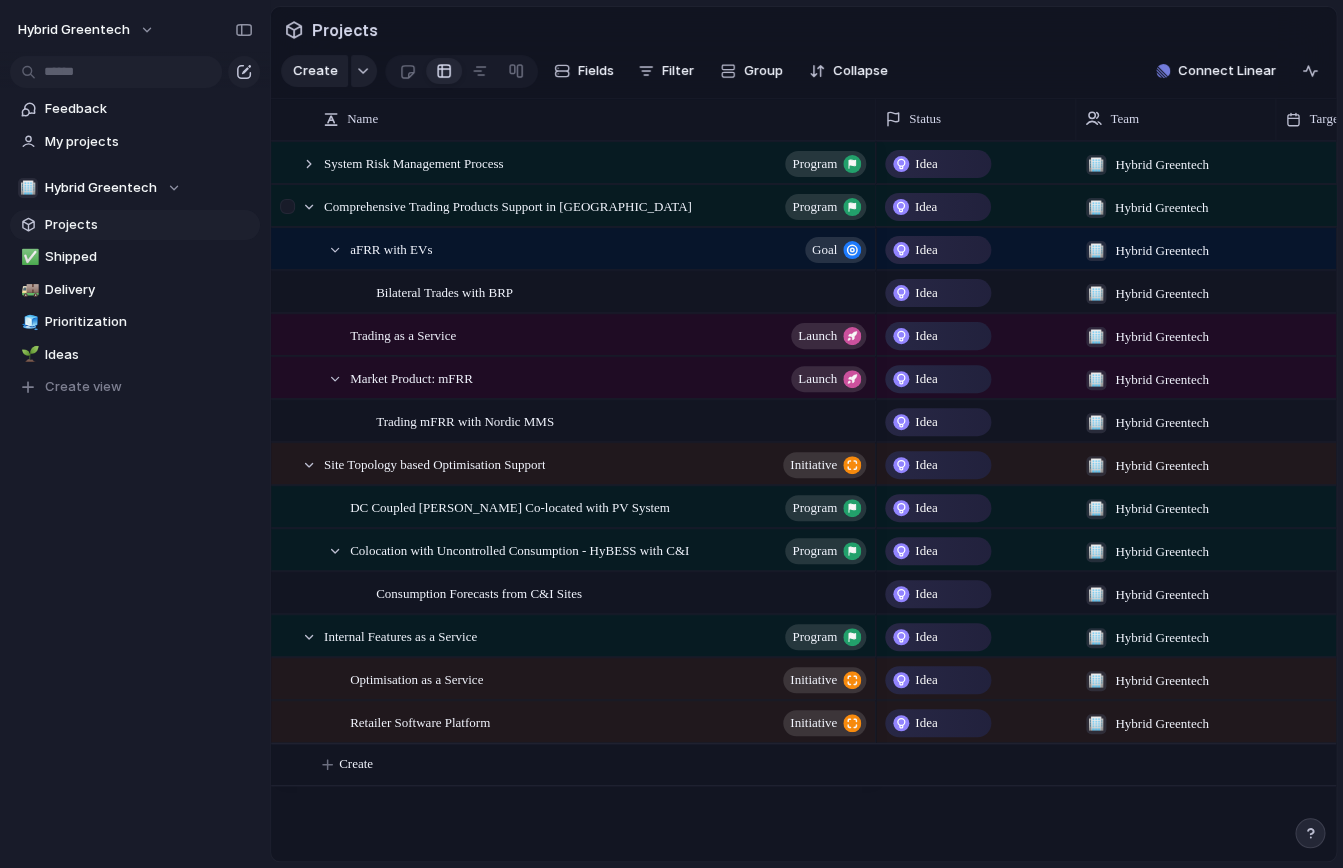 click at bounding box center (290, 213) 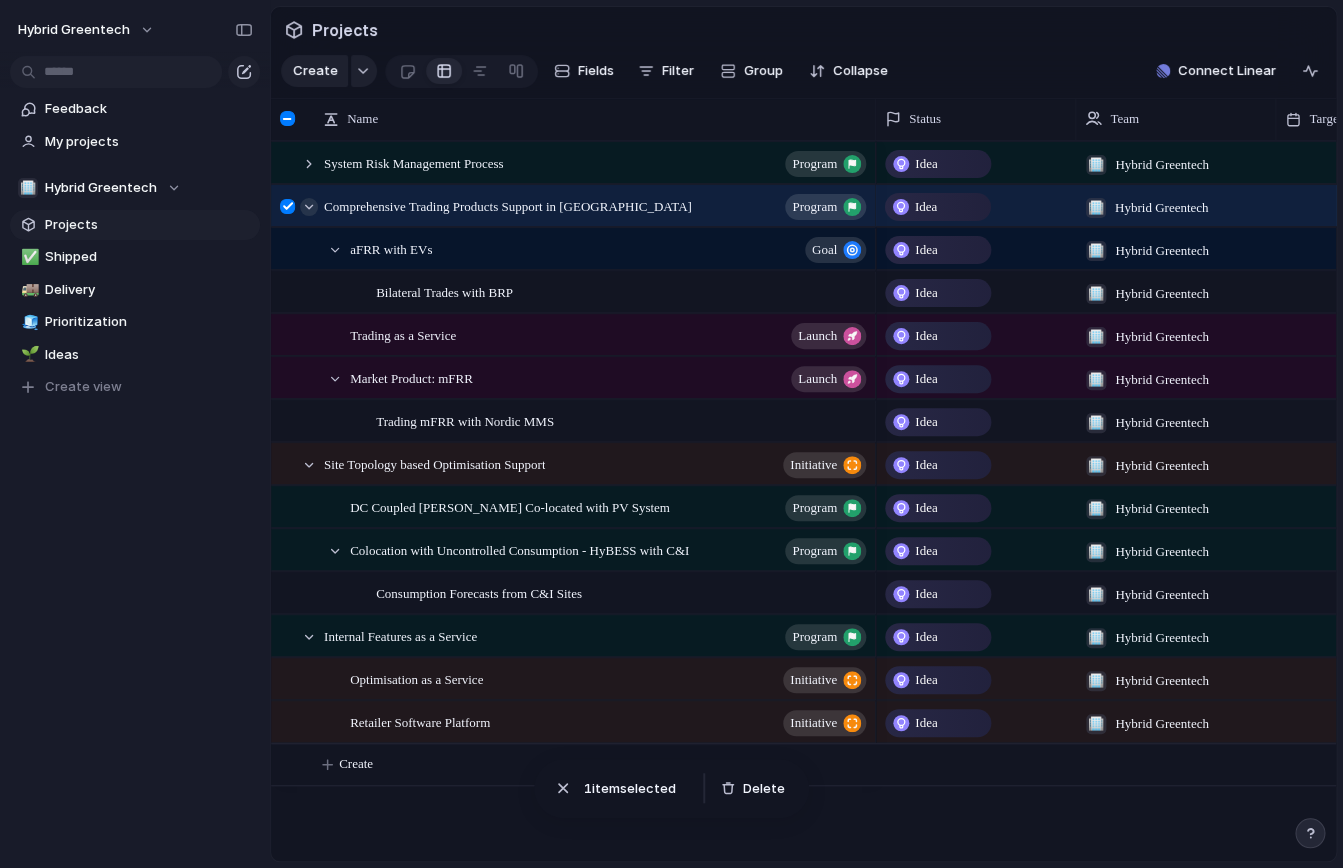 click at bounding box center [309, 207] 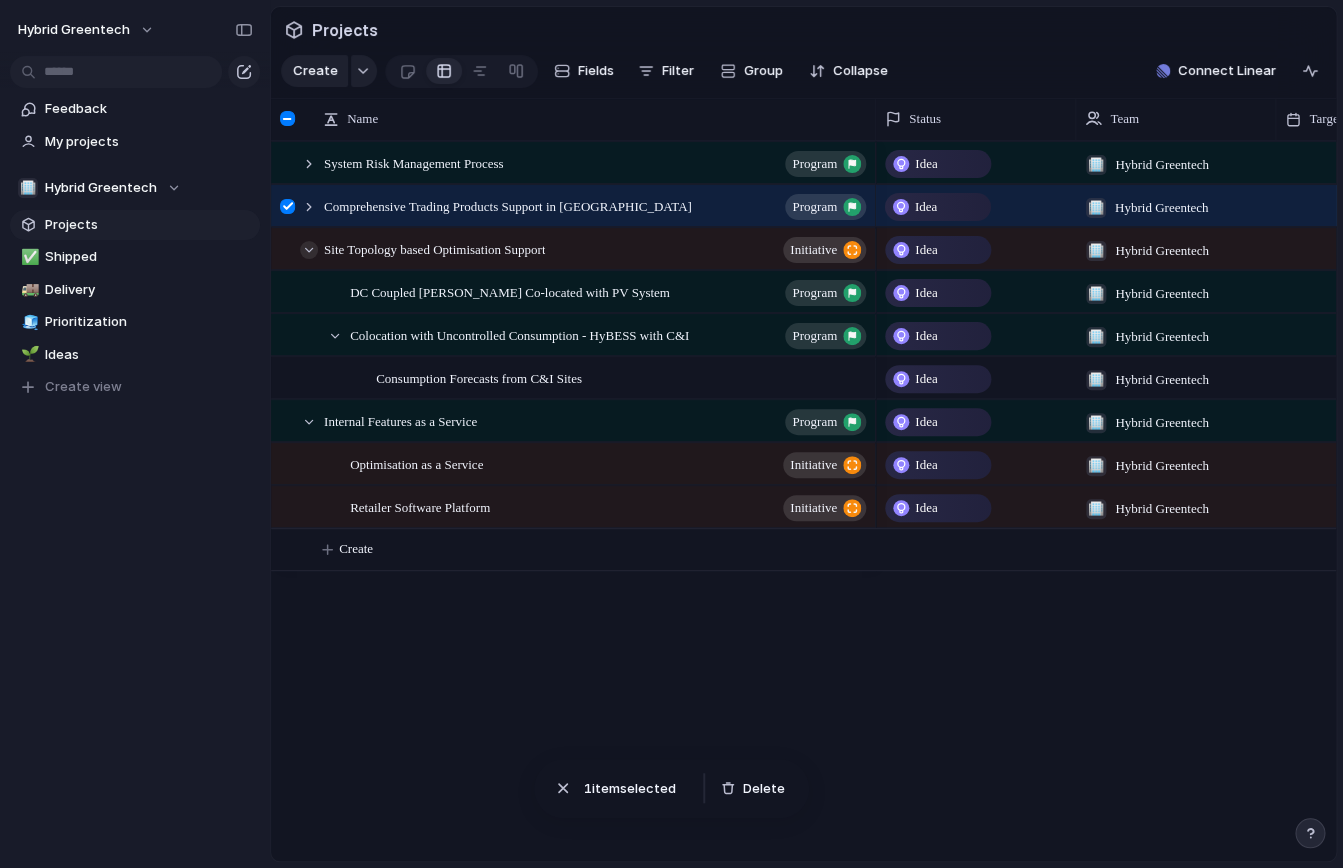 click at bounding box center [309, 250] 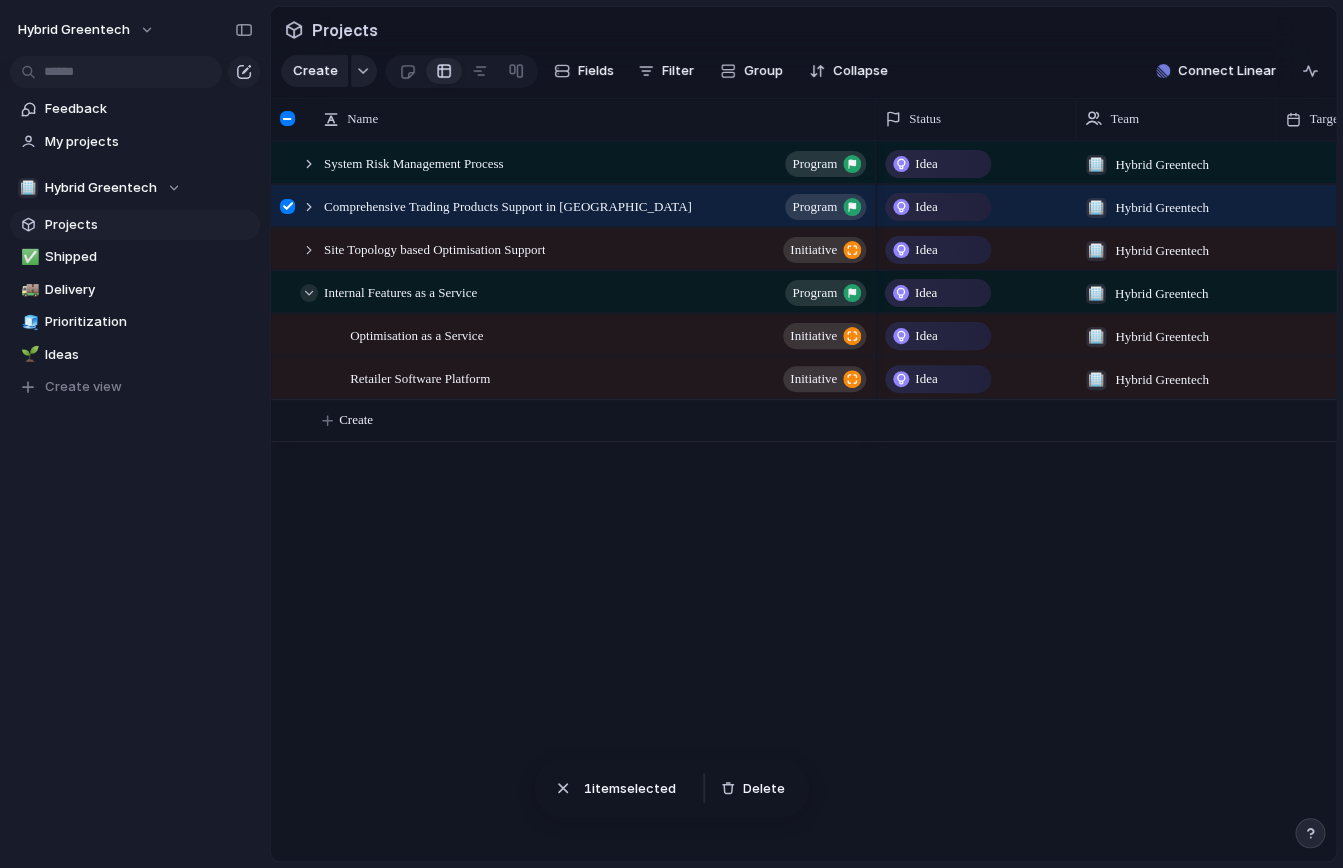 click at bounding box center (309, 293) 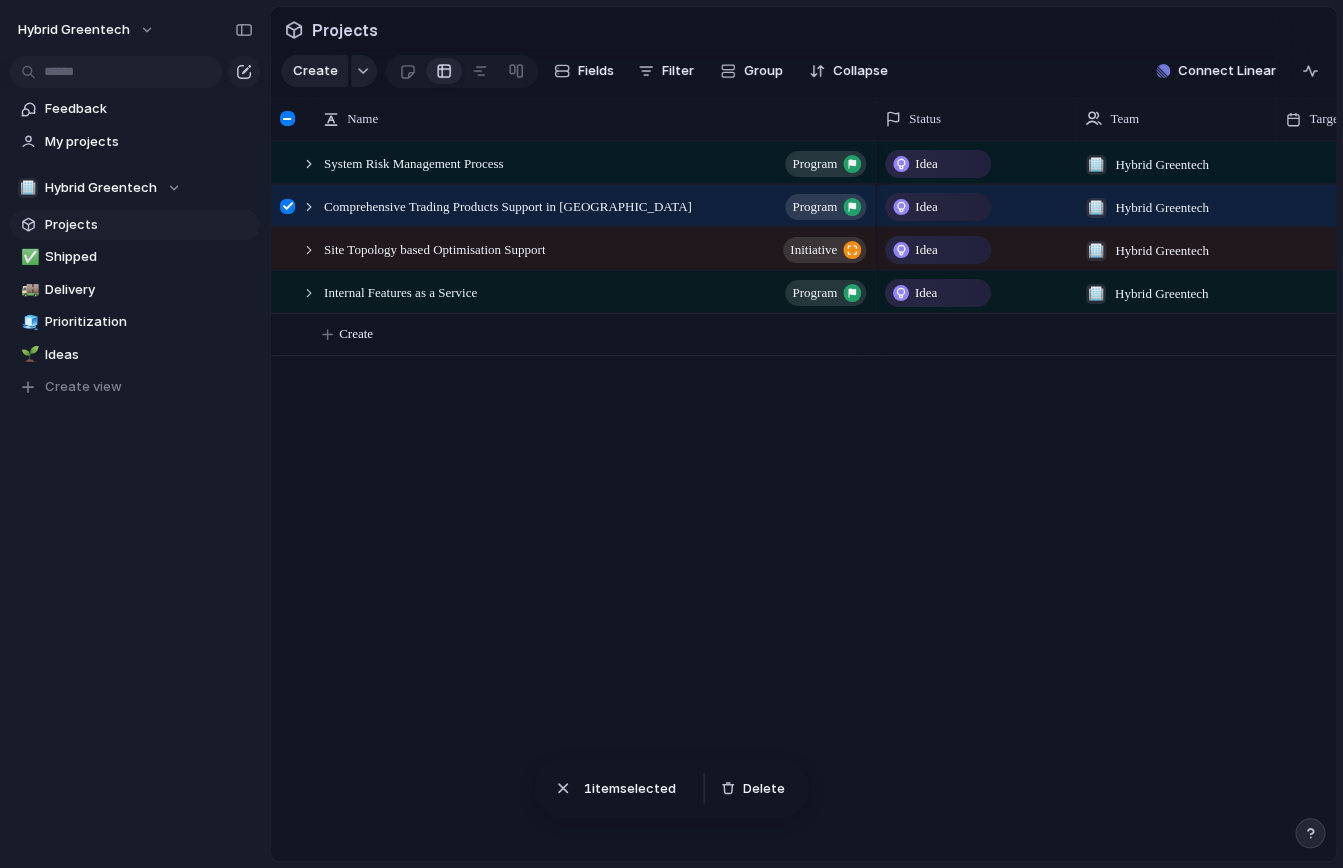 click on "System Risk Management Process program Retailer Software Platform initiative Comprehensive Trading Products Support in [GEOGRAPHIC_DATA] program Site Topology based Optimisation Support initiative Internal Features as a Service program Optimisation as a Service initiative Idea 🏢 Hybrid Greentech Idea 🏢 Hybrid Greentech Idea 🏢 Hybrid Greentech Idea 🏢 Hybrid Greentech Idea 🏢 Hybrid Greentech Idea 🏢 Hybrid Greentech Create" at bounding box center [803, 501] 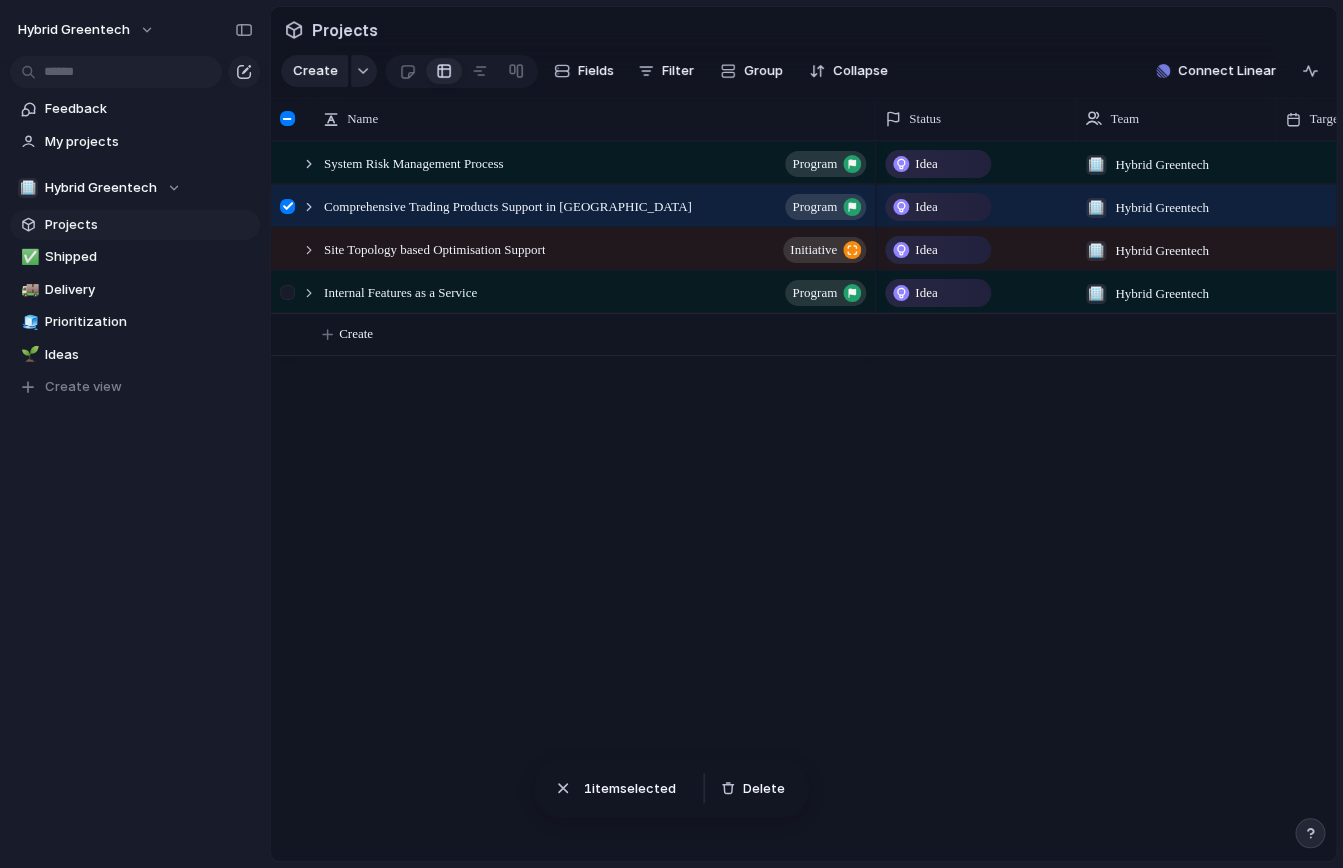 click at bounding box center [290, 299] 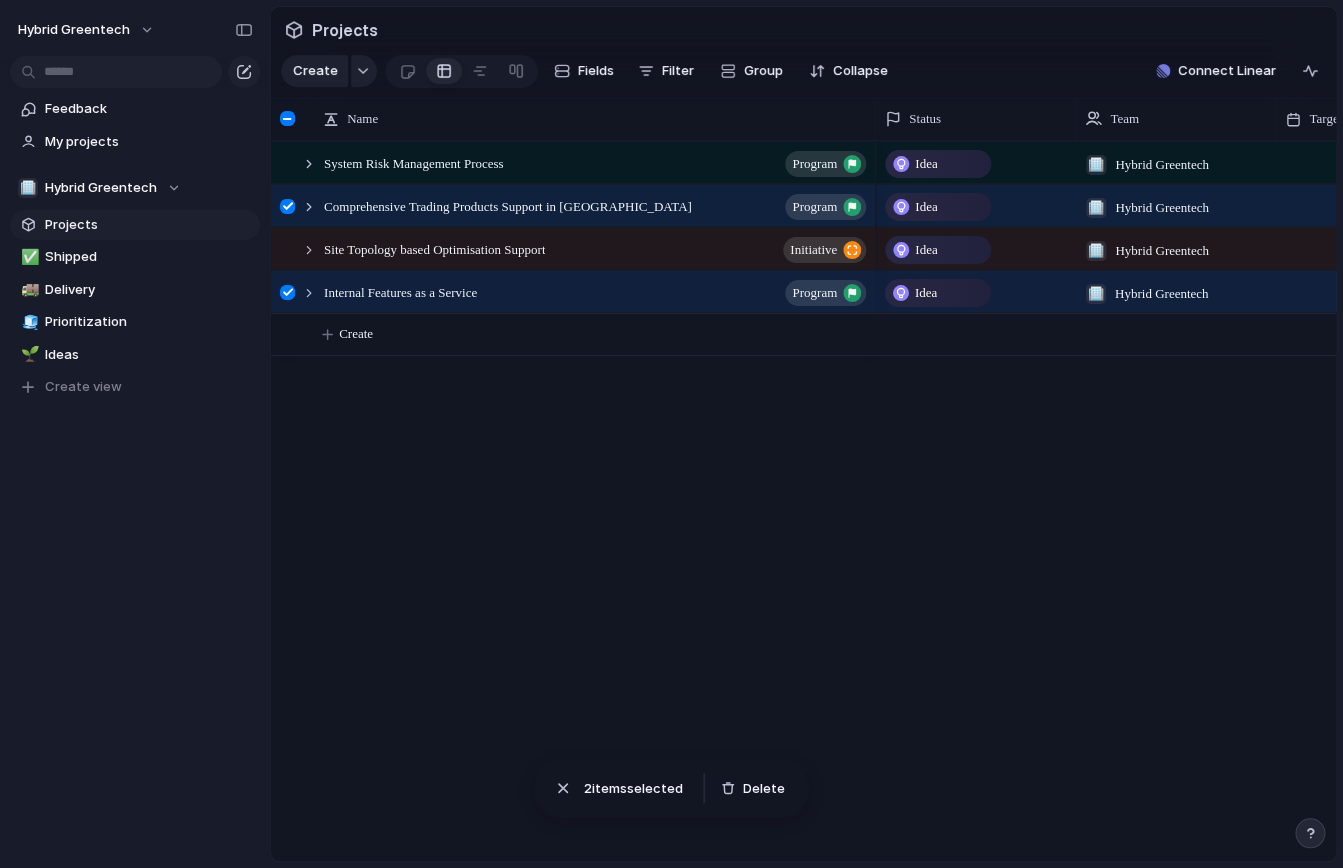 click at bounding box center (287, 292) 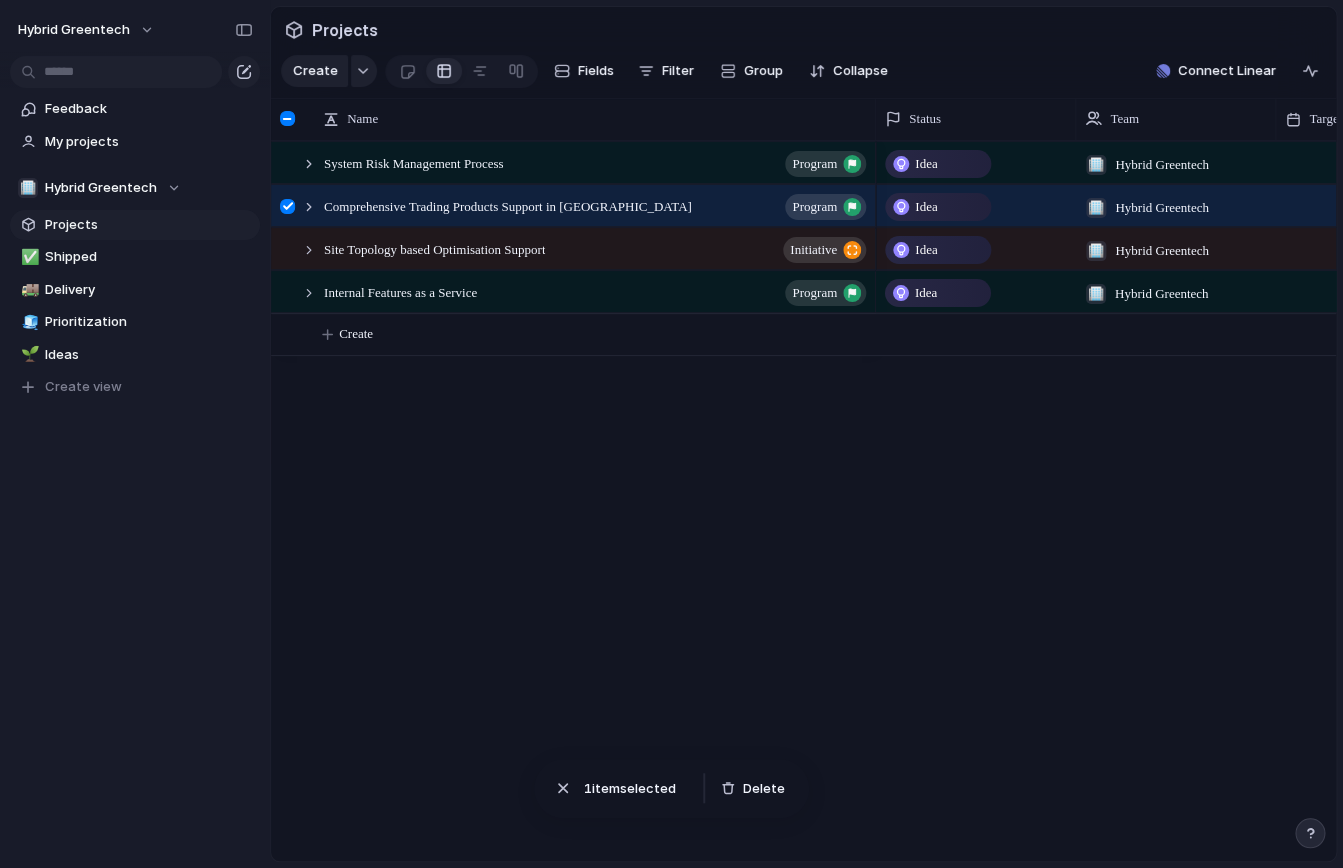 click at bounding box center [287, 206] 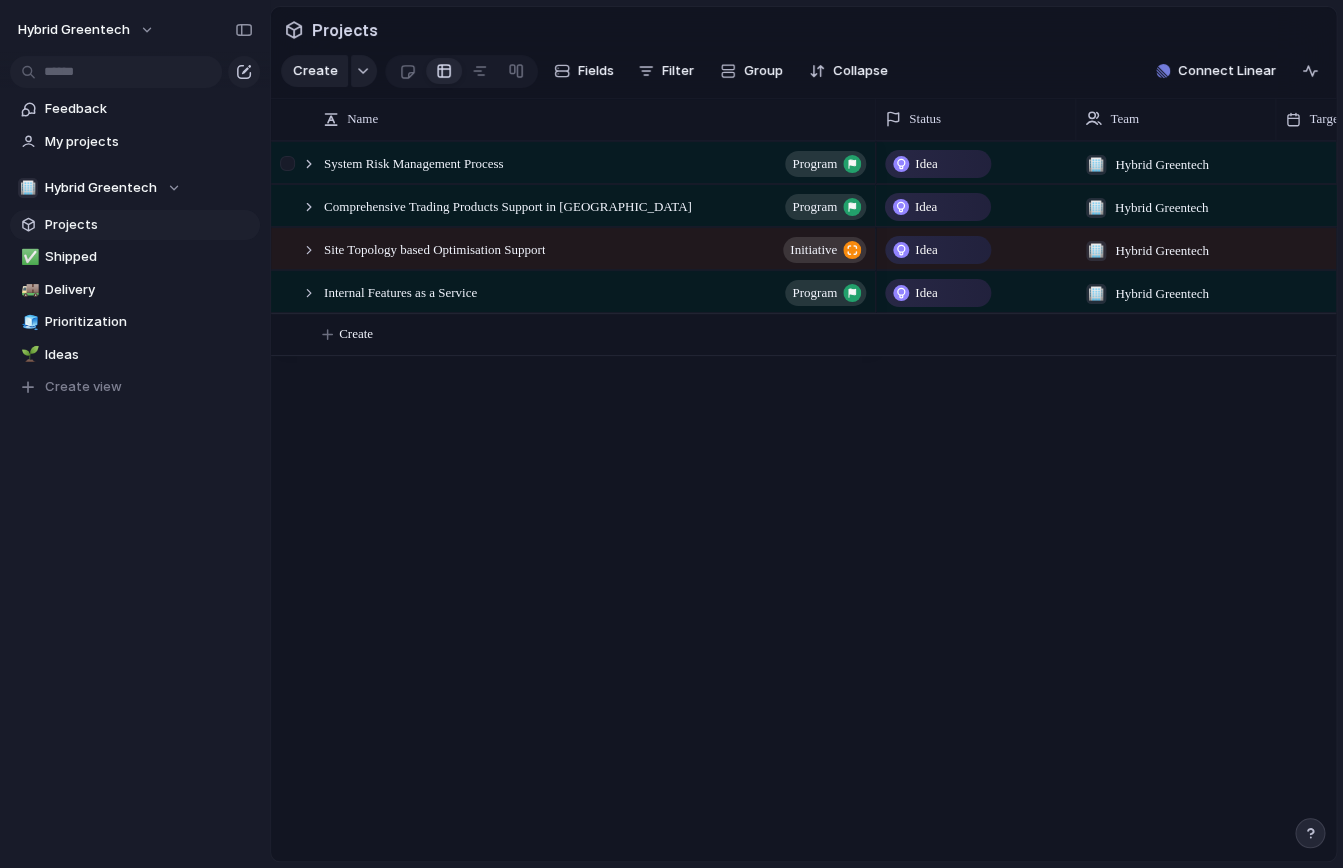 click at bounding box center (290, 170) 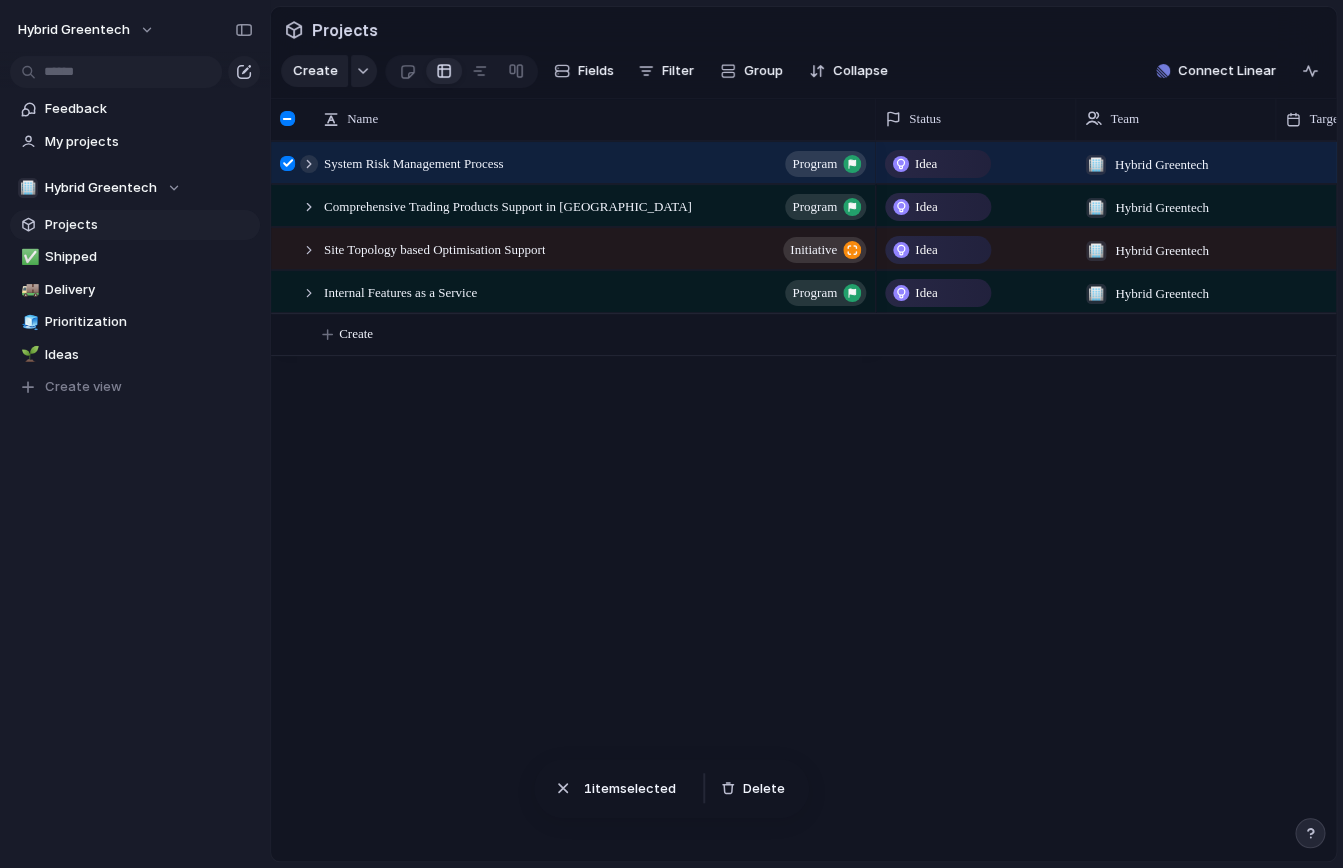 click at bounding box center (309, 164) 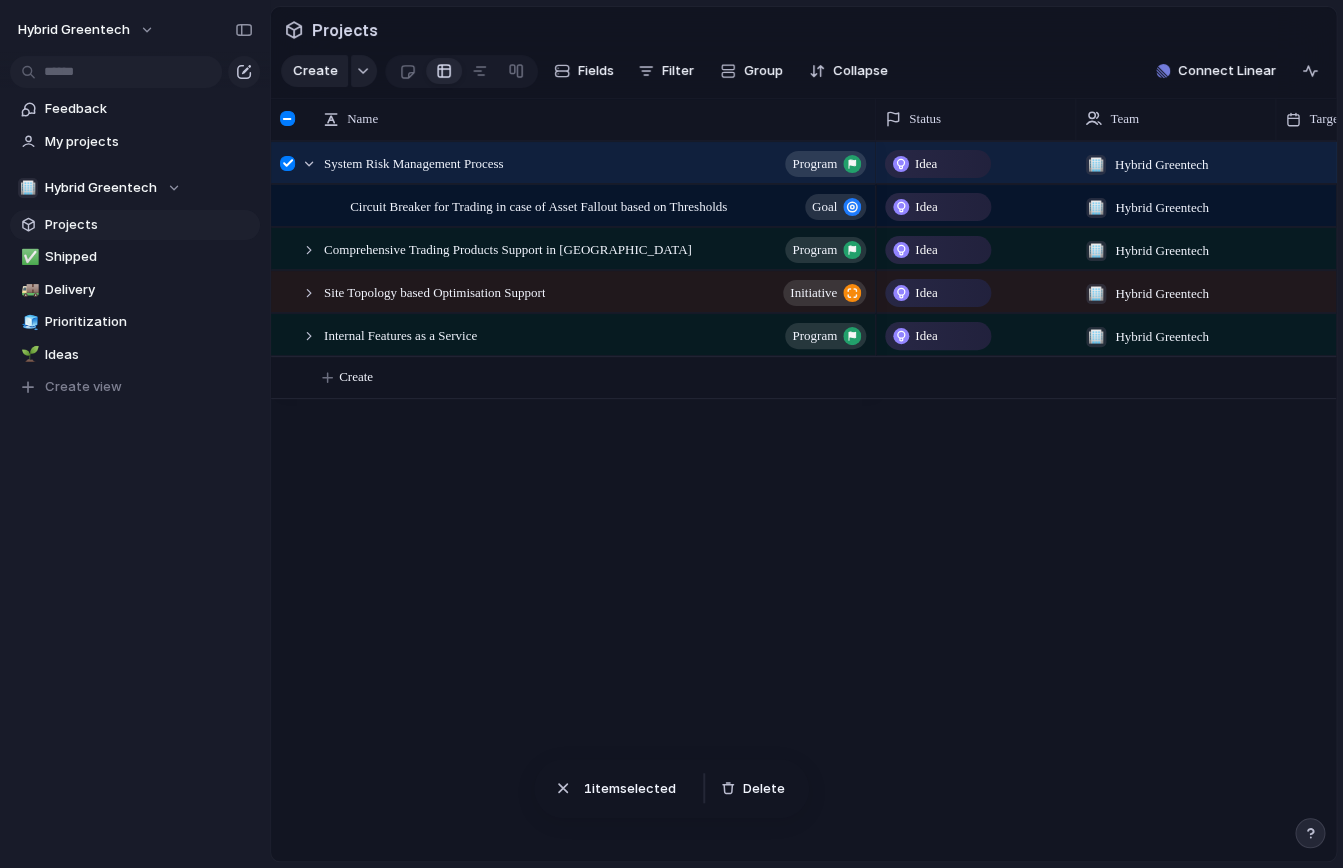 click at bounding box center [287, 163] 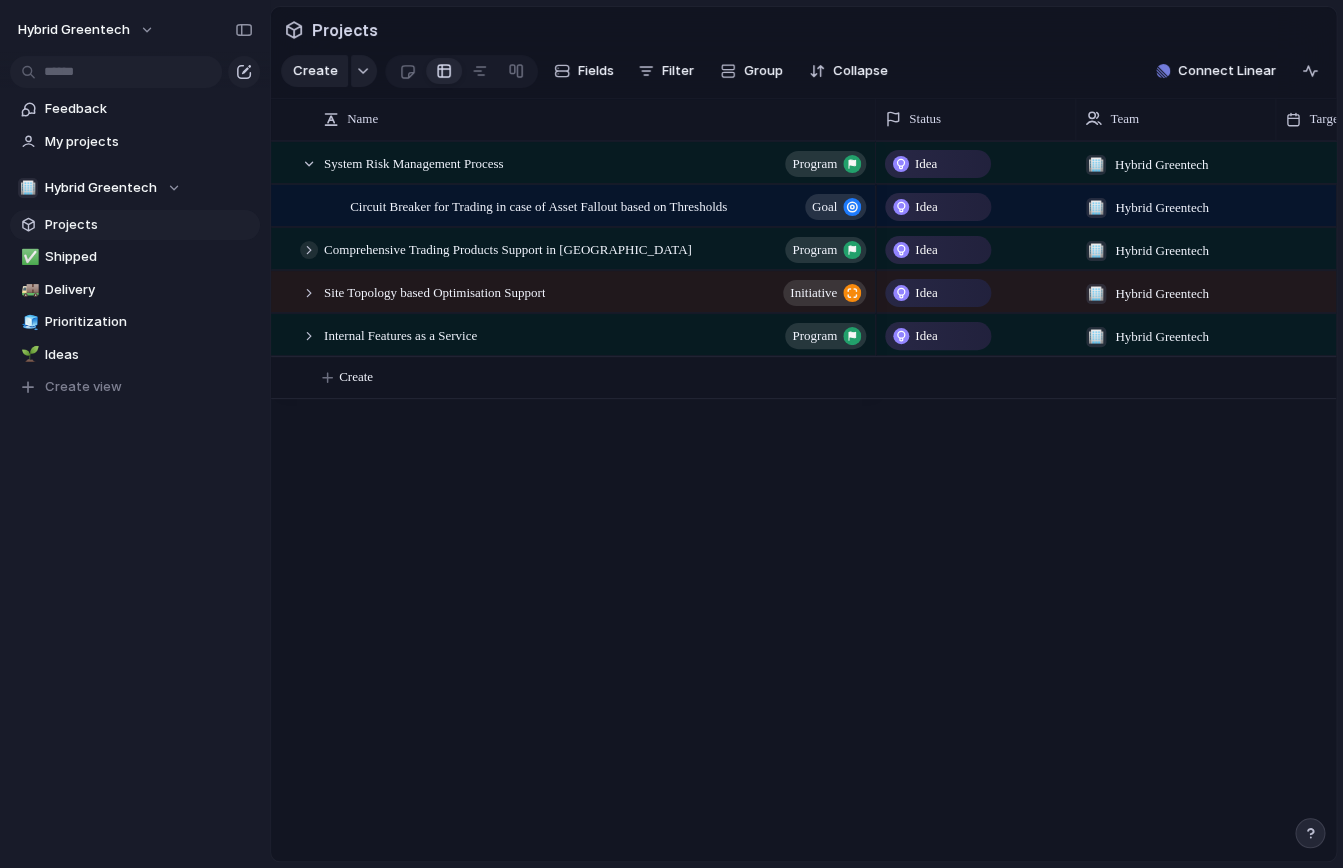 click at bounding box center [309, 250] 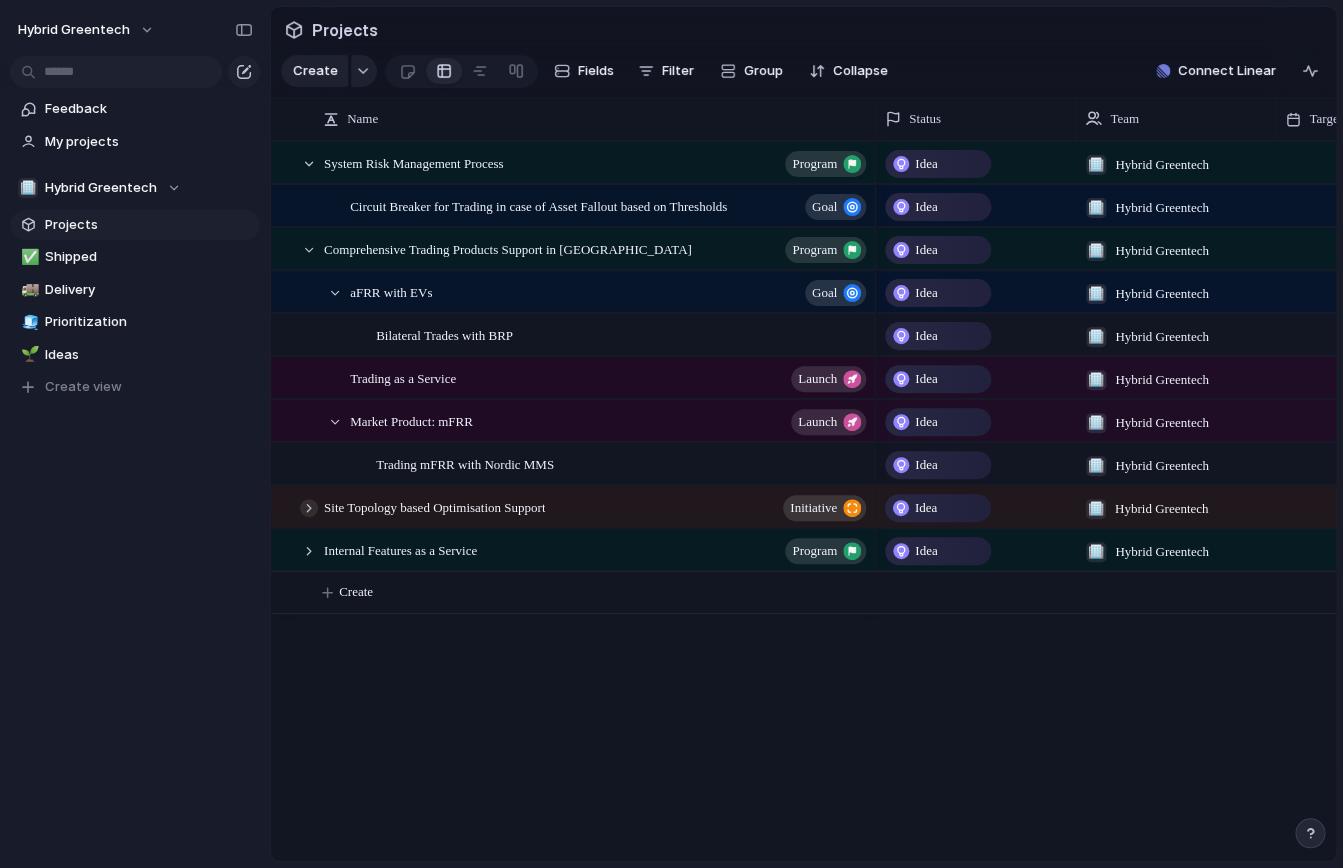 click at bounding box center [309, 508] 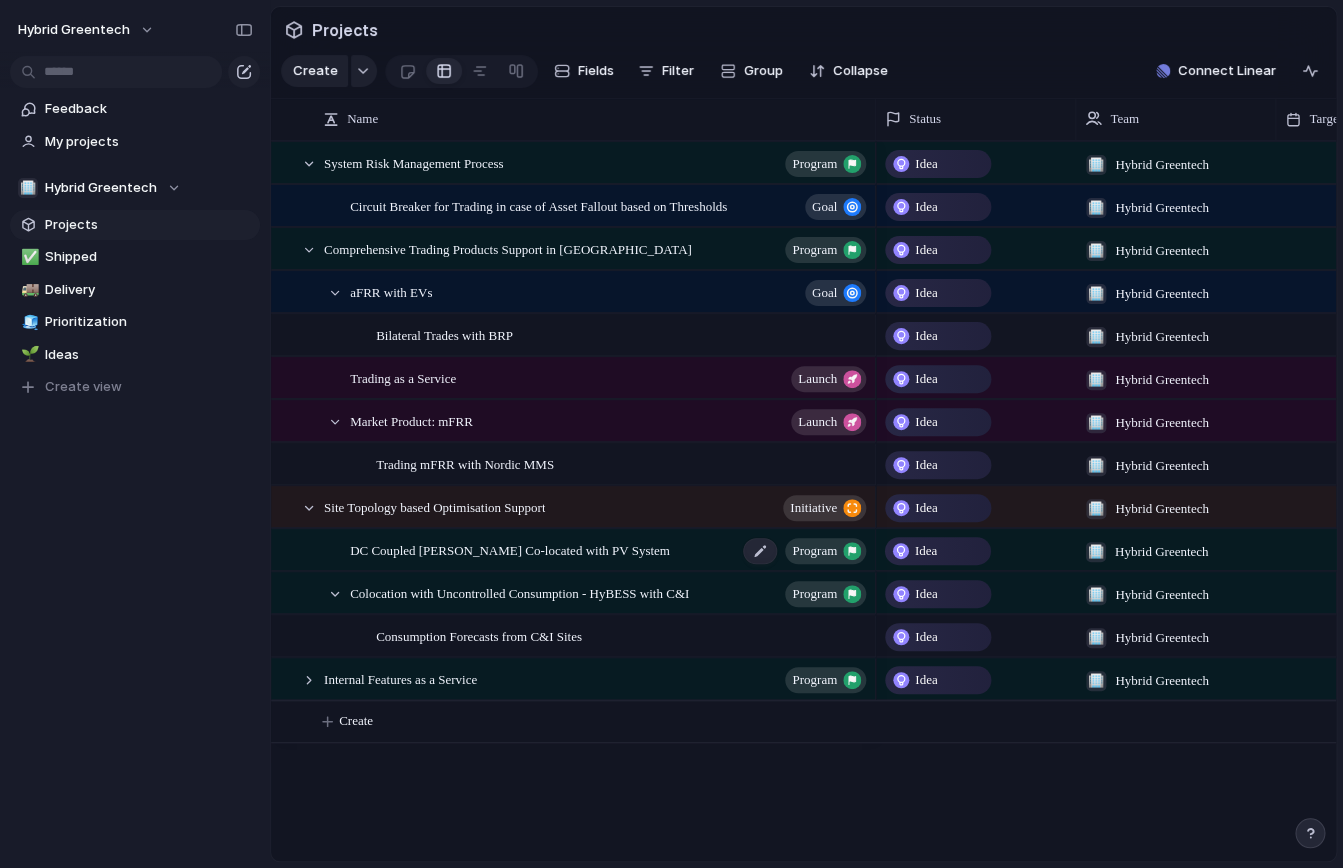 click on "DC Coupled [PERSON_NAME] Co-located with PV System" at bounding box center [510, 549] 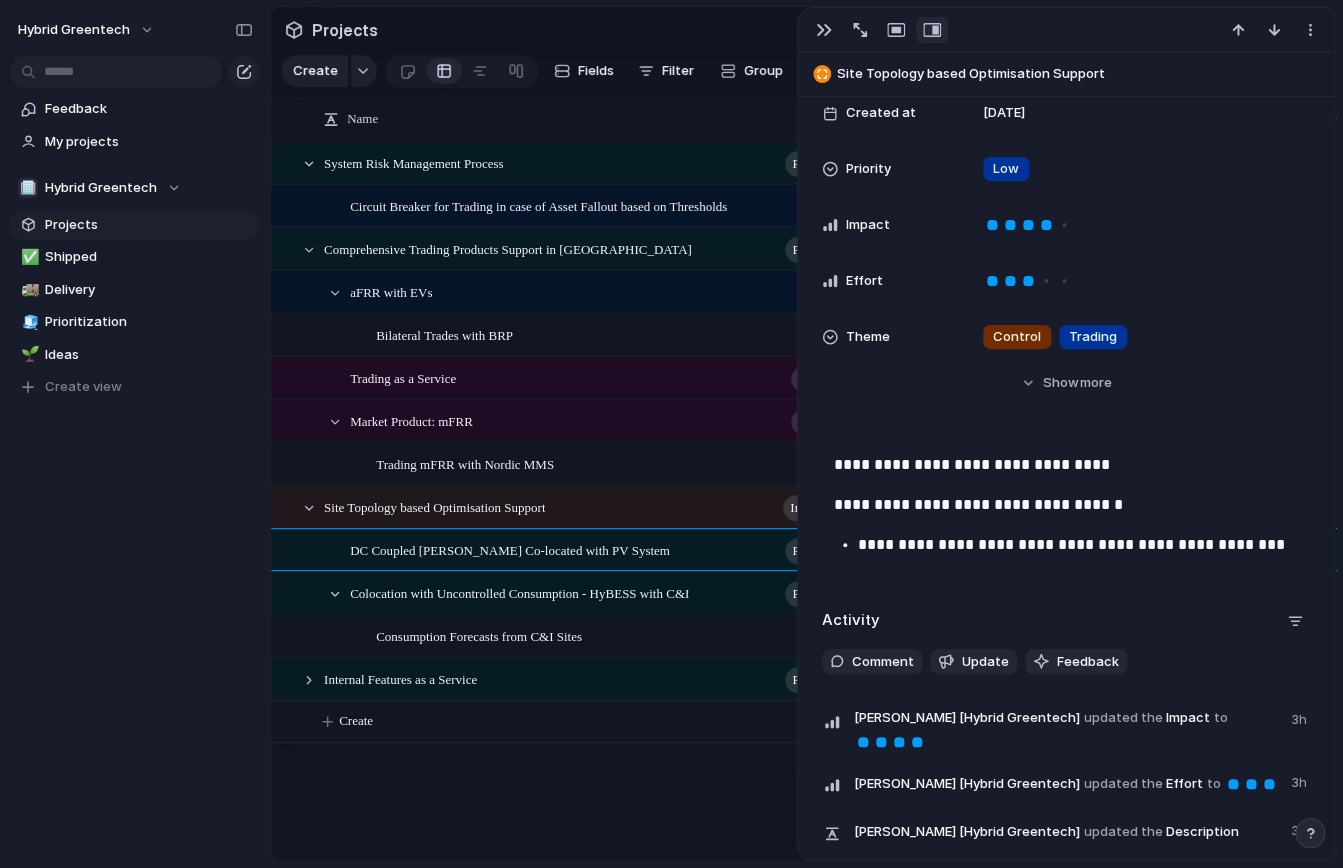 scroll, scrollTop: 625, scrollLeft: 0, axis: vertical 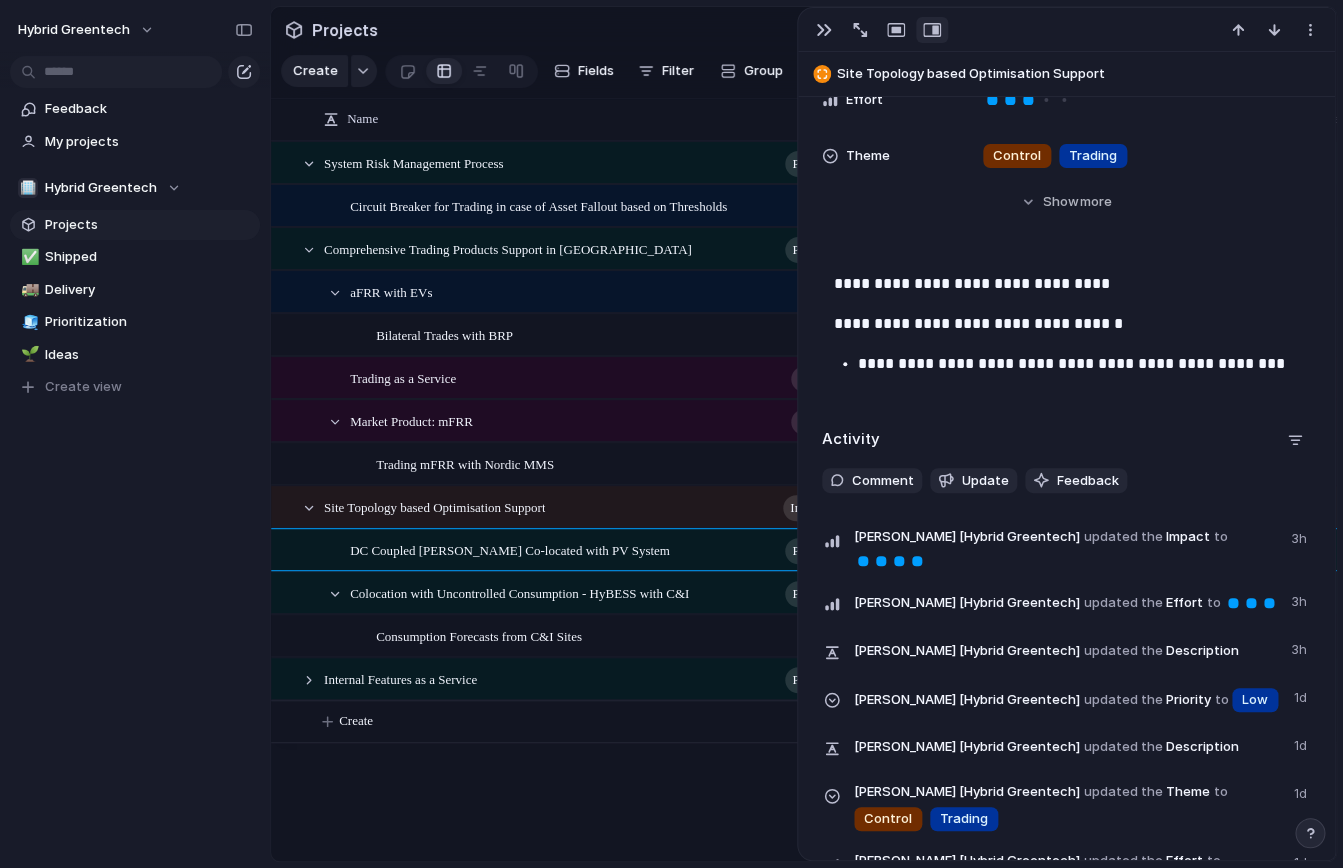 click on "System Risk Management Process program Comprehensive Trading Products Support in [GEOGRAPHIC_DATA] program Site Topology based Optimisation Support initiative Internal Features as a Service program Circuit Breaker for Trading in case of Asset Fallout based on Thresholds Goal aFRR with EVs Goal Bilateral Trades with BRP Trading as a Service Launch Market Product: mFRR Launch Trading mFRR with Nordic MMS DC Coupled [PERSON_NAME] Co-located with PV System program Colocation with Uncontrolled Consumption - HyBESS with C&I program Consumption Forecasts from C&I Sites Idea 🏢 Hybrid Greentech Idea 🏢 Hybrid Greentech Idea 🏢 Hybrid Greentech Idea 🏢 Hybrid Greentech Idea 🏢 Hybrid Greentech Idea 🏢 Hybrid Greentech Idea 🏢 Hybrid Greentech Idea 🏢 Hybrid Greentech Idea 🏢 Hybrid Greentech Idea 🏢 Hybrid Greentech Idea 🏢 Hybrid Greentech Idea 🏢 Hybrid Greentech Idea 🏢 Hybrid Greentech Create" at bounding box center [803, 501] 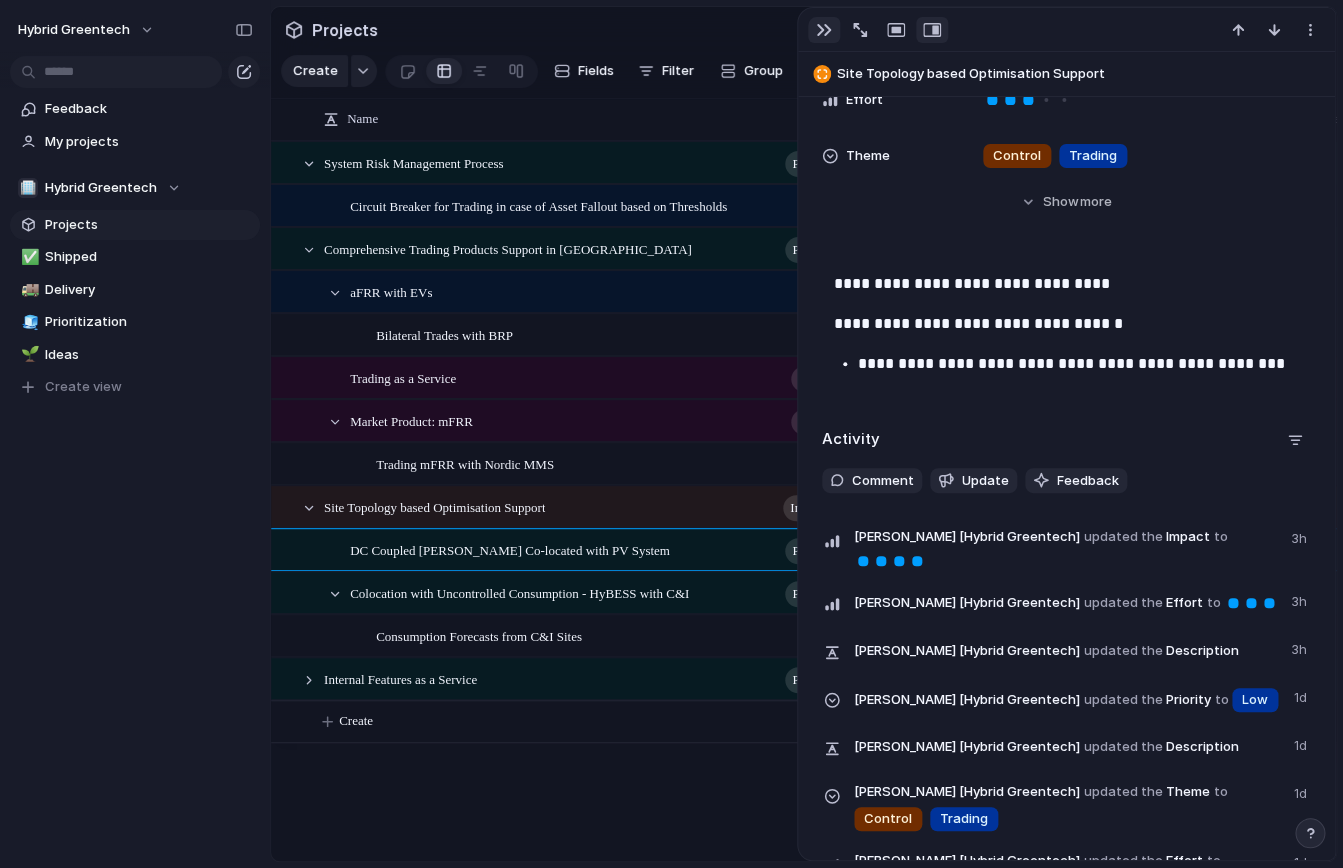 click at bounding box center (824, 30) 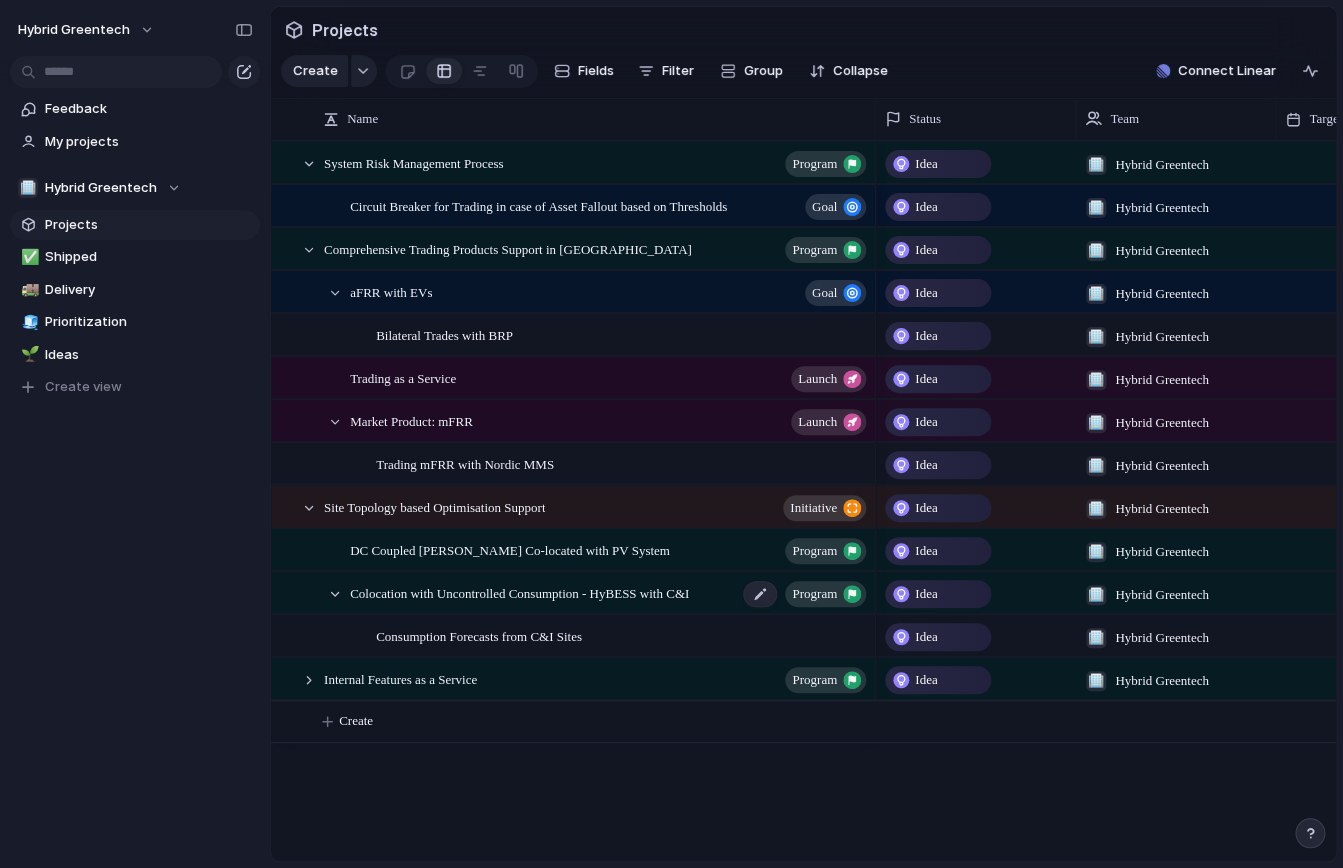 click on "Colocation with Uncontrolled Consumption - HyBESS with C&I" at bounding box center (519, 592) 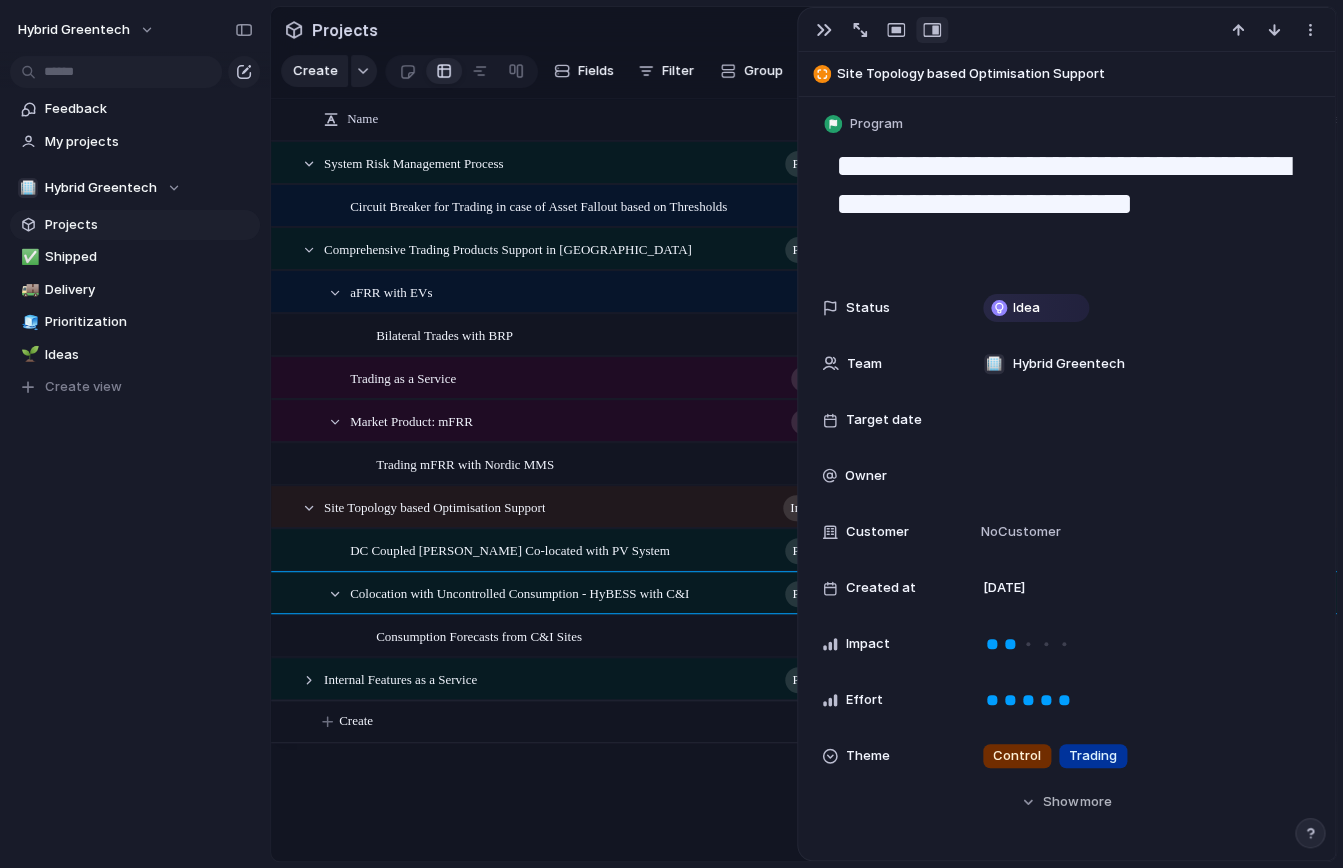 scroll, scrollTop: 2, scrollLeft: 0, axis: vertical 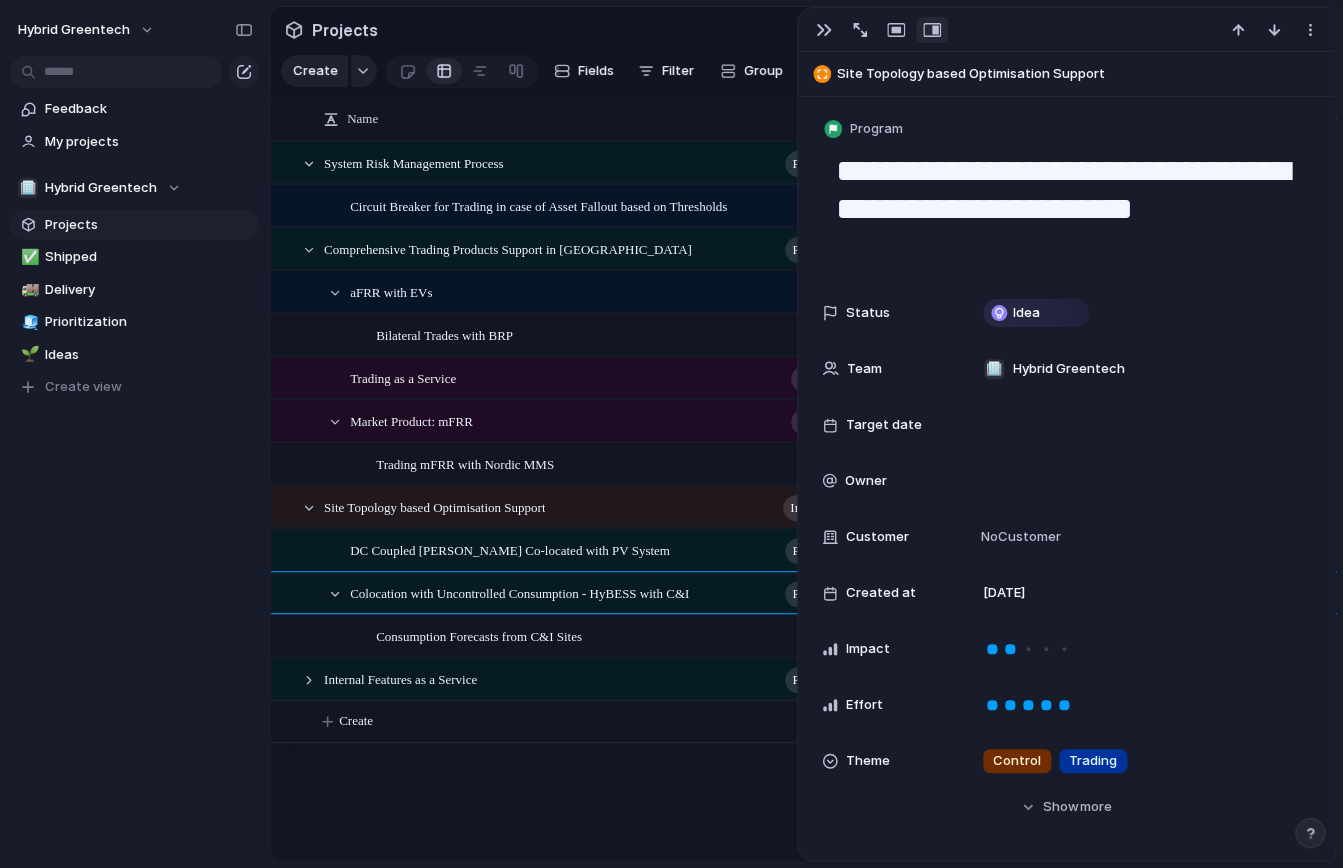 click on "System Risk Management Process program Comprehensive Trading Products Support in [GEOGRAPHIC_DATA] program Site Topology based Optimisation Support initiative Internal Features as a Service program Circuit Breaker for Trading in case of Asset Fallout based on Thresholds Goal aFRR with EVs Goal Bilateral Trades with BRP Trading as a Service Launch Market Product: mFRR Launch Trading mFRR with Nordic MMS DC Coupled [PERSON_NAME] Co-located with PV System program Colocation with Uncontrolled Consumption - HyBESS with C&I program Consumption Forecasts from C&I Sites Idea 🏢 Hybrid Greentech Idea 🏢 Hybrid Greentech Idea 🏢 Hybrid Greentech Idea 🏢 Hybrid Greentech Idea 🏢 Hybrid Greentech Idea 🏢 Hybrid Greentech Idea 🏢 Hybrid Greentech Idea 🏢 Hybrid Greentech Idea 🏢 Hybrid Greentech Idea 🏢 Hybrid Greentech Idea 🏢 Hybrid Greentech Idea 🏢 Hybrid Greentech Idea 🏢 Hybrid Greentech Create" at bounding box center (803, 501) 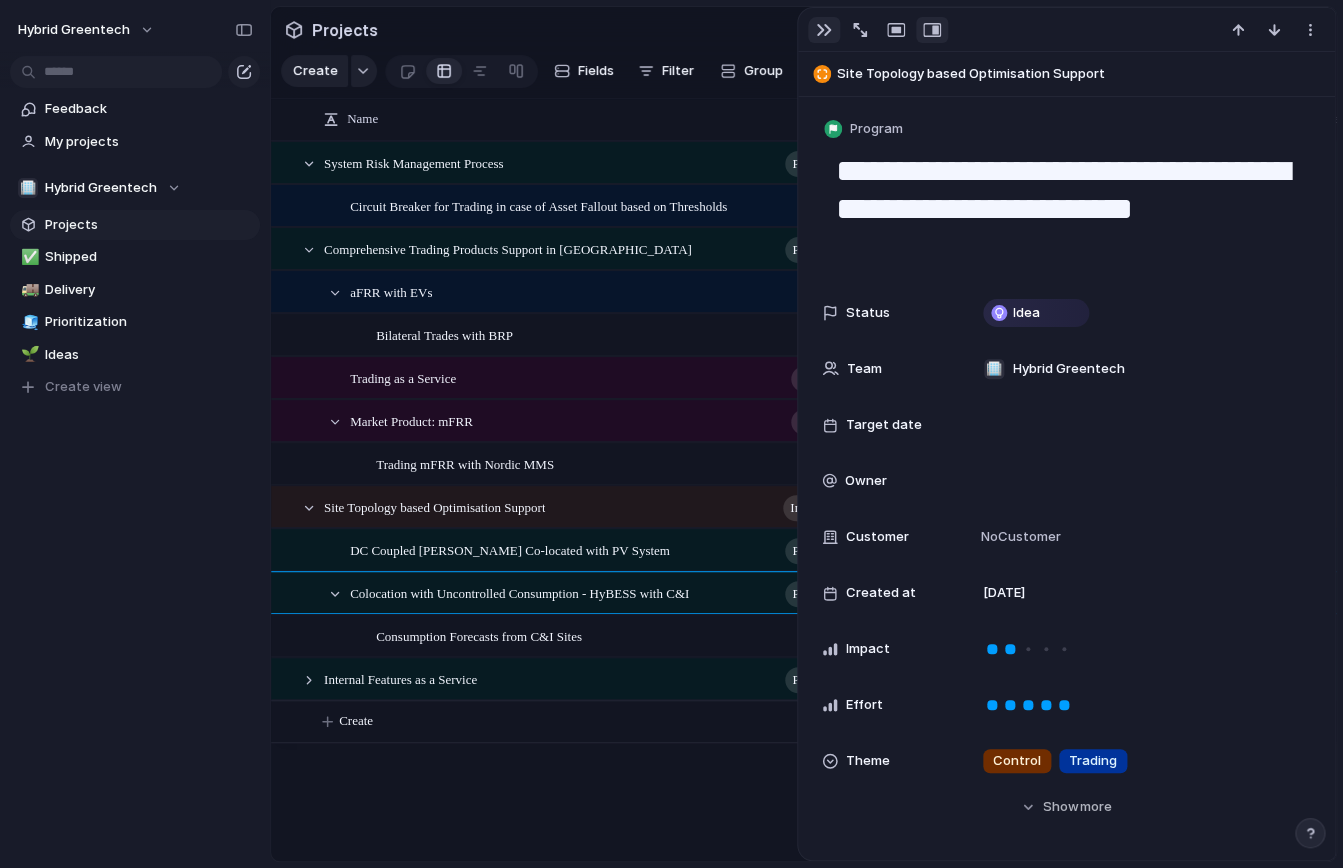 click at bounding box center [824, 30] 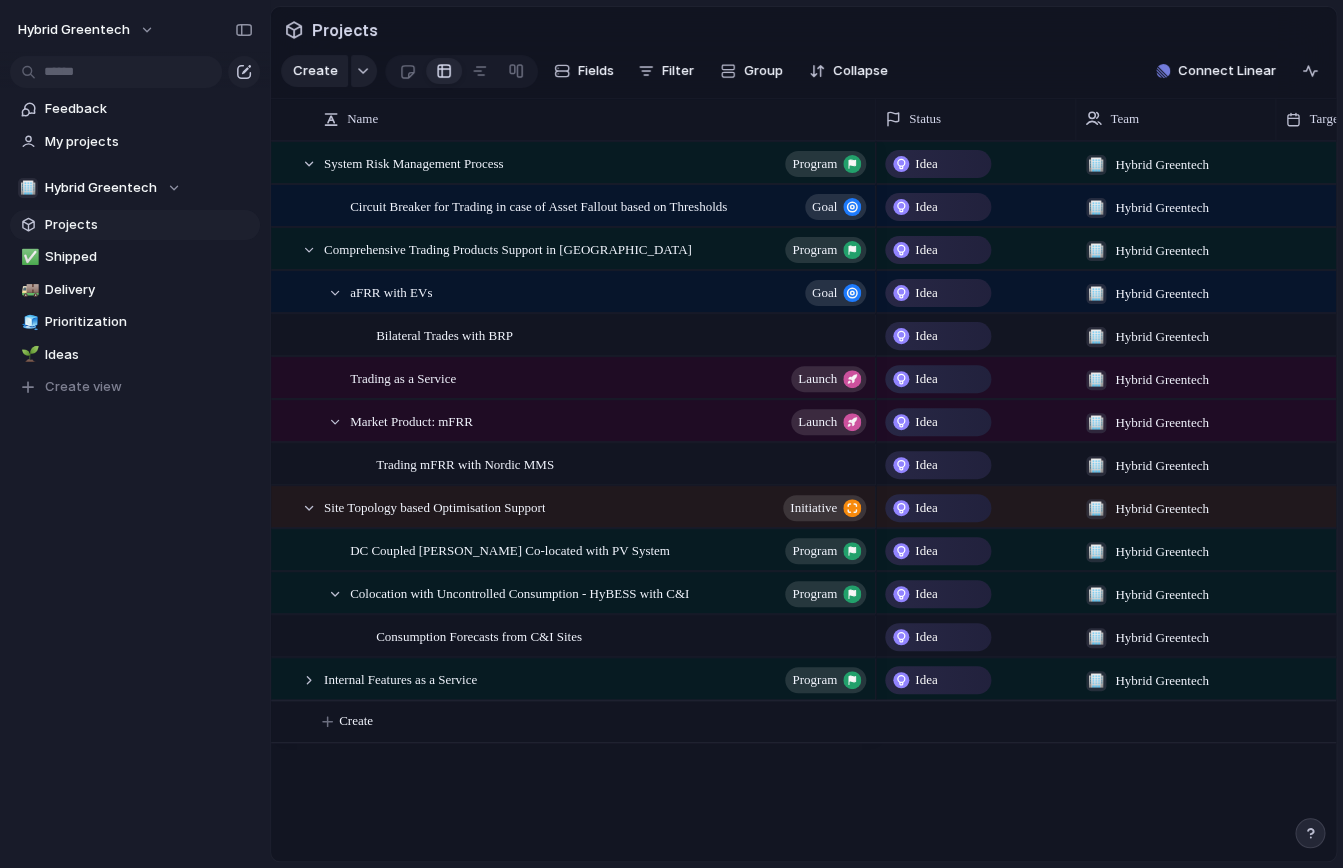 click on "System Risk Management Process program Comprehensive Trading Products Support in [GEOGRAPHIC_DATA] program Site Topology based Optimisation Support initiative Internal Features as a Service program Circuit Breaker for Trading in case of Asset Fallout based on Thresholds Goal aFRR with EVs Goal Bilateral Trades with BRP Trading as a Service Launch Market Product: mFRR Launch Trading mFRR with Nordic MMS DC Coupled [PERSON_NAME] Co-located with PV System program Colocation with Uncontrolled Consumption - HyBESS with C&I program Consumption Forecasts from C&I Sites Idea 🏢 Hybrid Greentech Idea 🏢 Hybrid Greentech Idea 🏢 Hybrid Greentech Idea 🏢 Hybrid Greentech Idea 🏢 Hybrid Greentech Idea 🏢 Hybrid Greentech Idea 🏢 Hybrid Greentech Idea 🏢 Hybrid Greentech Idea 🏢 Hybrid Greentech Idea 🏢 Hybrid Greentech Idea 🏢 Hybrid Greentech Idea 🏢 Hybrid Greentech Idea 🏢 Hybrid Greentech Create" at bounding box center [803, 501] 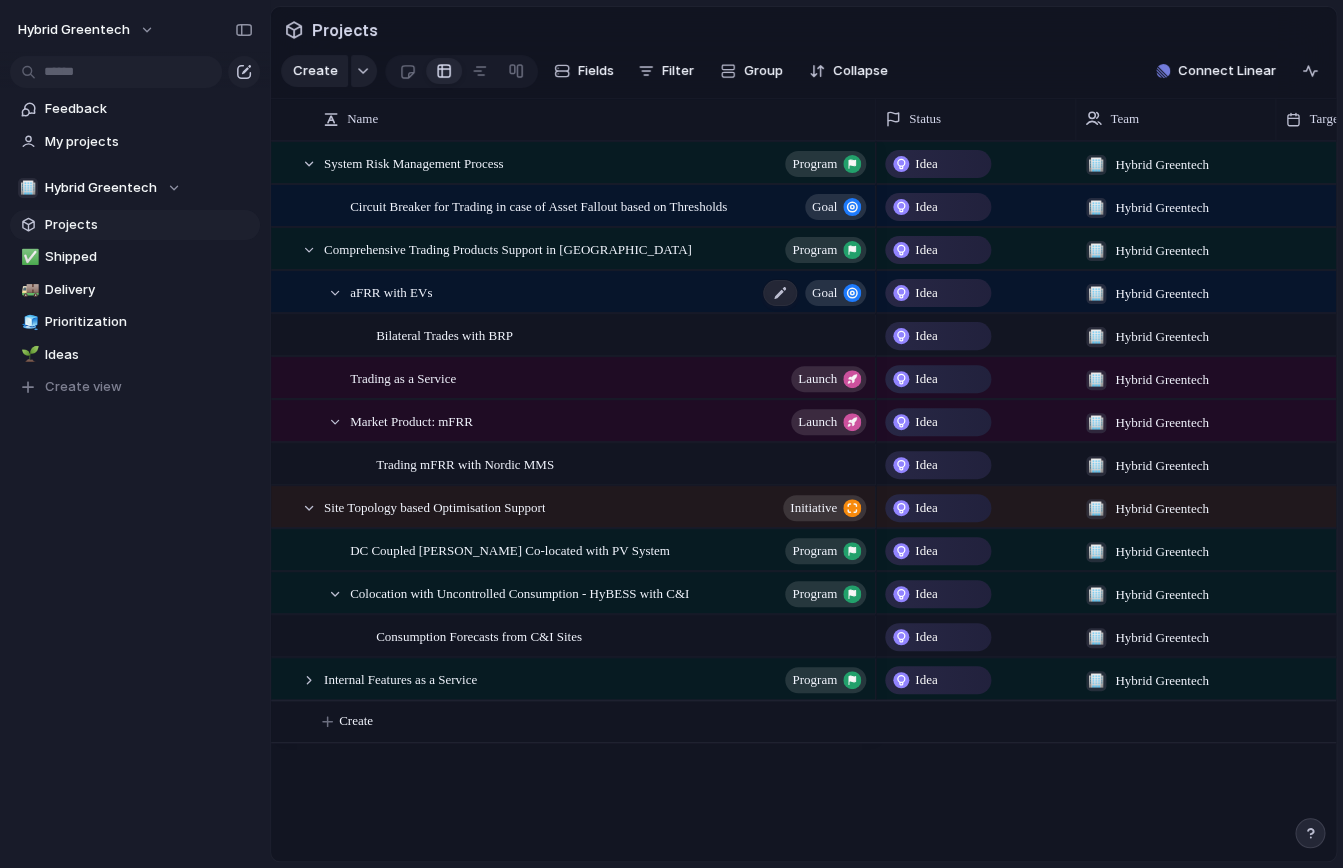 click on "aFRR with EVs" at bounding box center (391, 291) 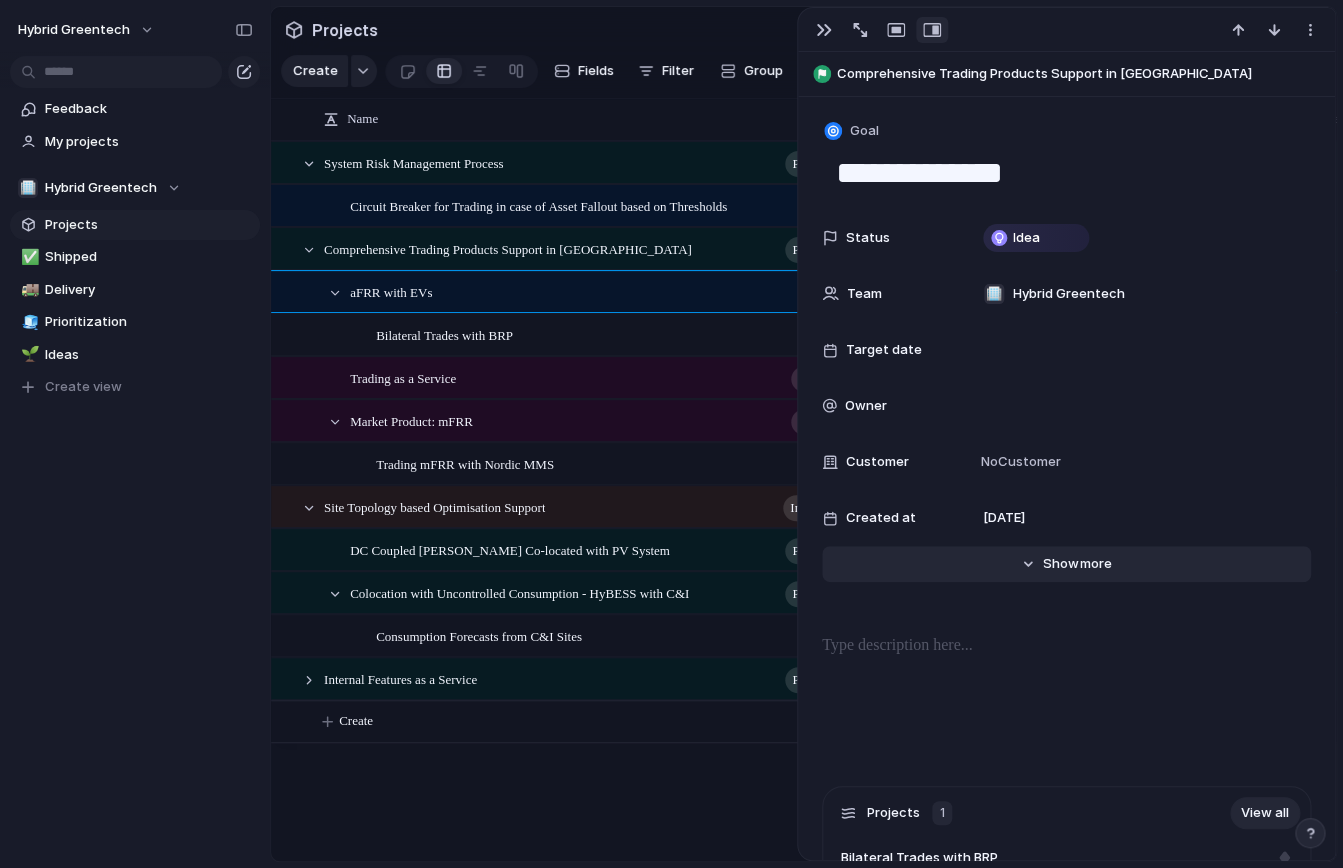 drag, startPoint x: 826, startPoint y: 34, endPoint x: 1061, endPoint y: 565, distance: 580.6772 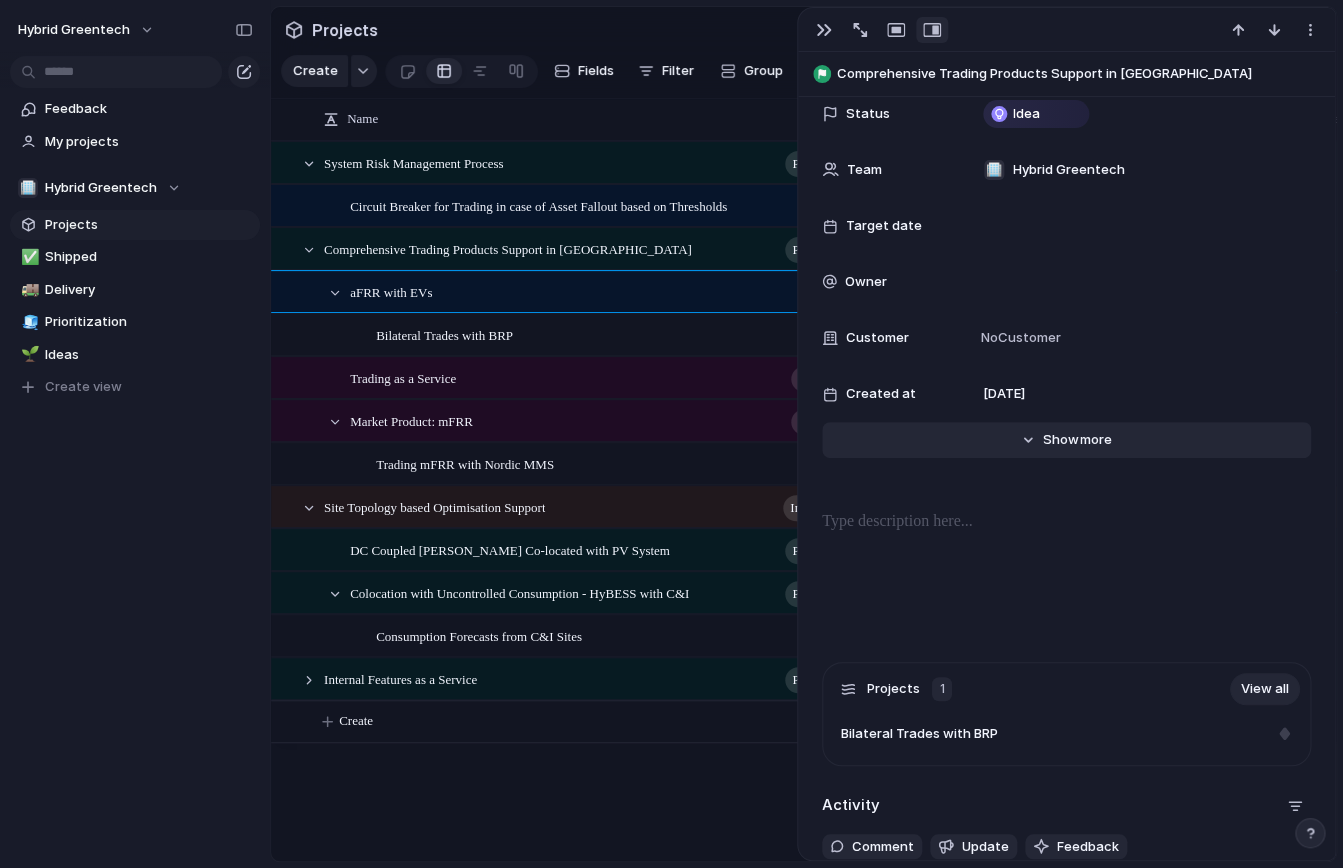 scroll, scrollTop: 127, scrollLeft: 0, axis: vertical 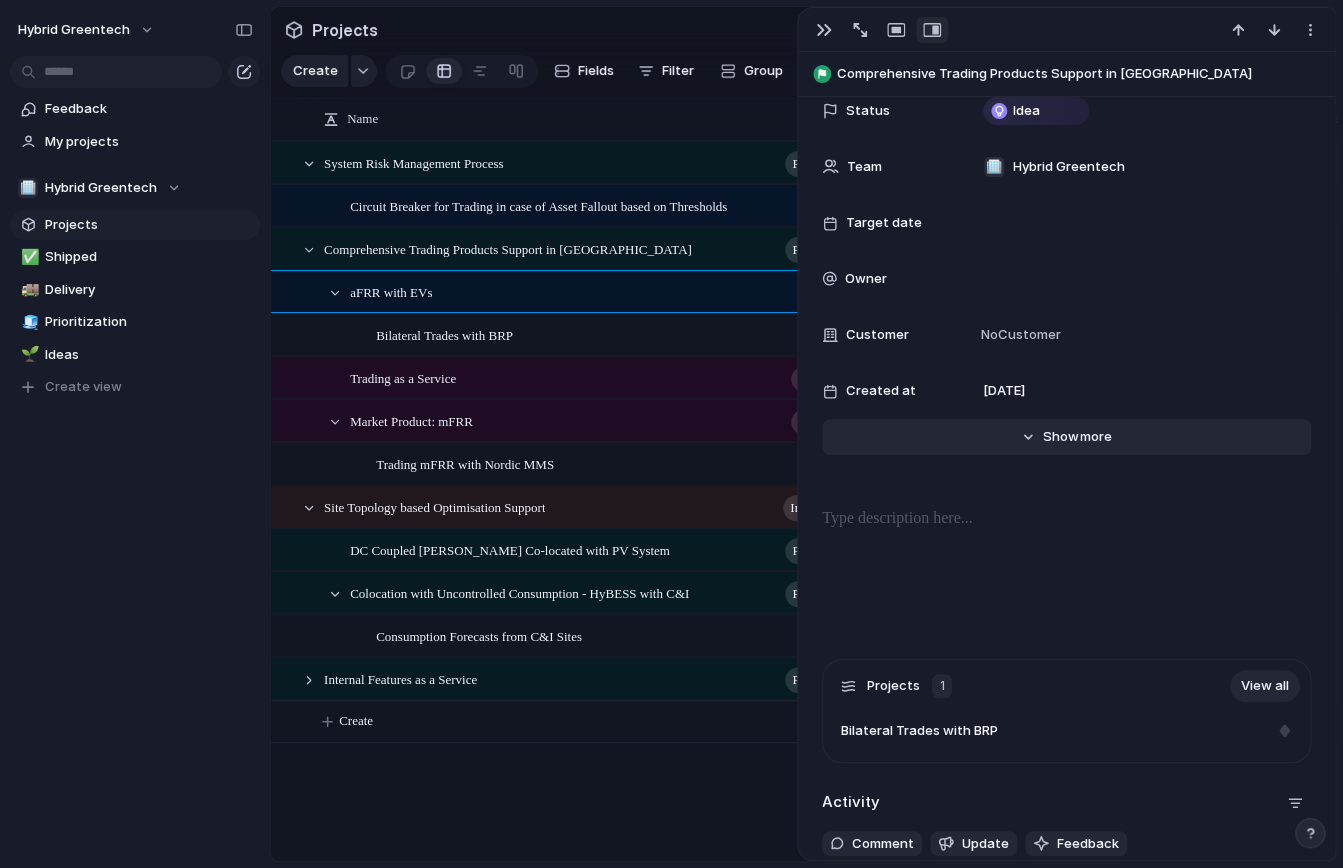 click on "Status Idea Team 🏢 Hybrid Greentech Target date           Owner Customer No  Customer Created at [DATE] Start date           Created by [PERSON_NAME] [Hybrid Greentech] Last changed [DATE]   Delivery Priority   Estimate (weeks) Impact Effort Design ready Feedback Theme Parent Comprehensive Trading Products Support in [GEOGRAPHIC_DATA] Hide Show more" at bounding box center [1066, 287] 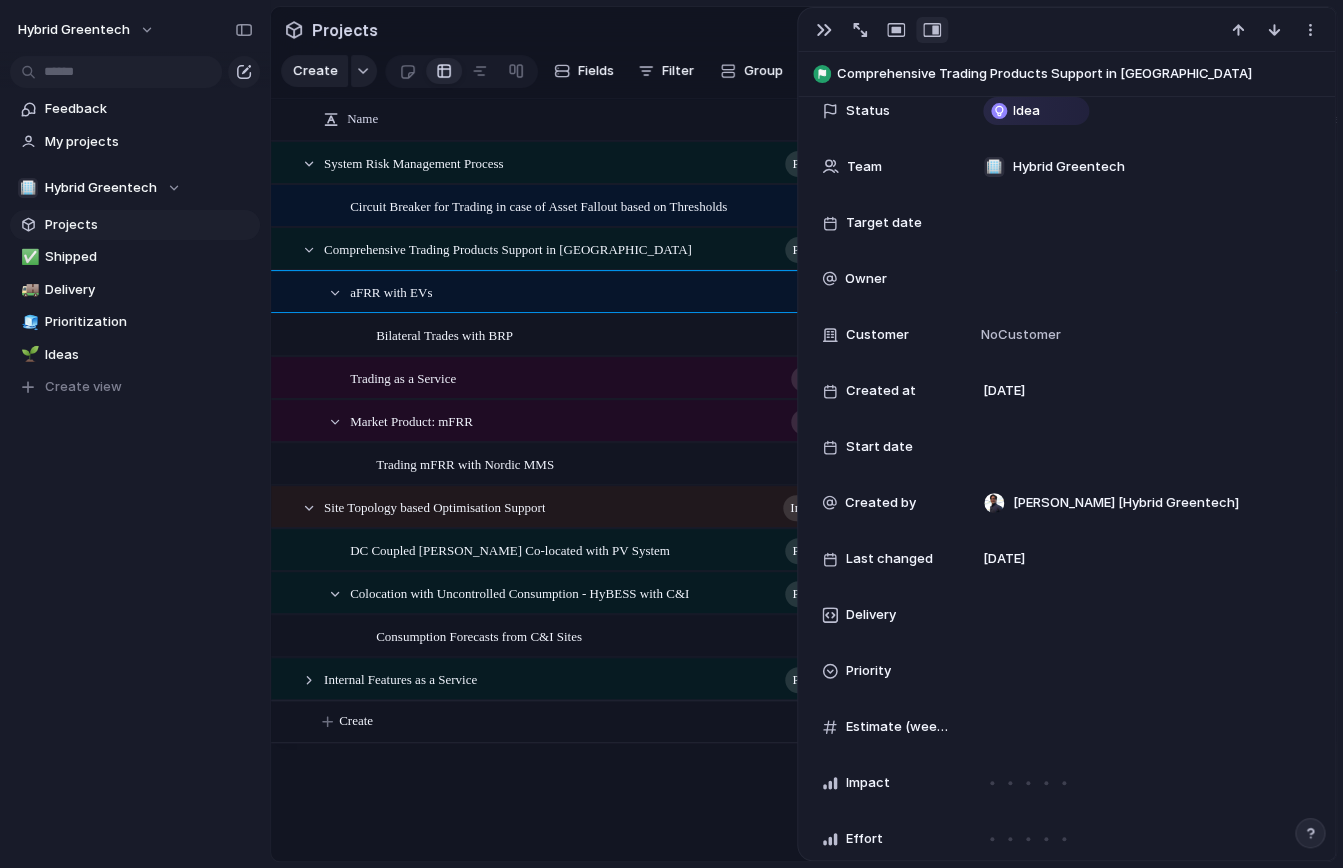 click on "System Risk Management Process program Comprehensive Trading Products Support in [GEOGRAPHIC_DATA] program Site Topology based Optimisation Support initiative Internal Features as a Service program Circuit Breaker for Trading in case of Asset Fallout based on Thresholds Goal aFRR with EVs Goal Bilateral Trades with BRP Trading as a Service Launch Market Product: mFRR Launch Trading mFRR with Nordic MMS DC Coupled [PERSON_NAME] Co-located with PV System program Colocation with Uncontrolled Consumption - HyBESS with C&I program Consumption Forecasts from C&I Sites Idea 🏢 Hybrid Greentech Idea 🏢 Hybrid Greentech Idea 🏢 Hybrid Greentech Idea 🏢 Hybrid Greentech Idea 🏢 Hybrid Greentech Idea 🏢 Hybrid Greentech Idea 🏢 Hybrid Greentech Idea 🏢 Hybrid Greentech Idea 🏢 Hybrid Greentech Idea 🏢 Hybrid Greentech Idea 🏢 Hybrid Greentech Idea 🏢 Hybrid Greentech Idea 🏢 Hybrid Greentech Create" at bounding box center [803, 501] 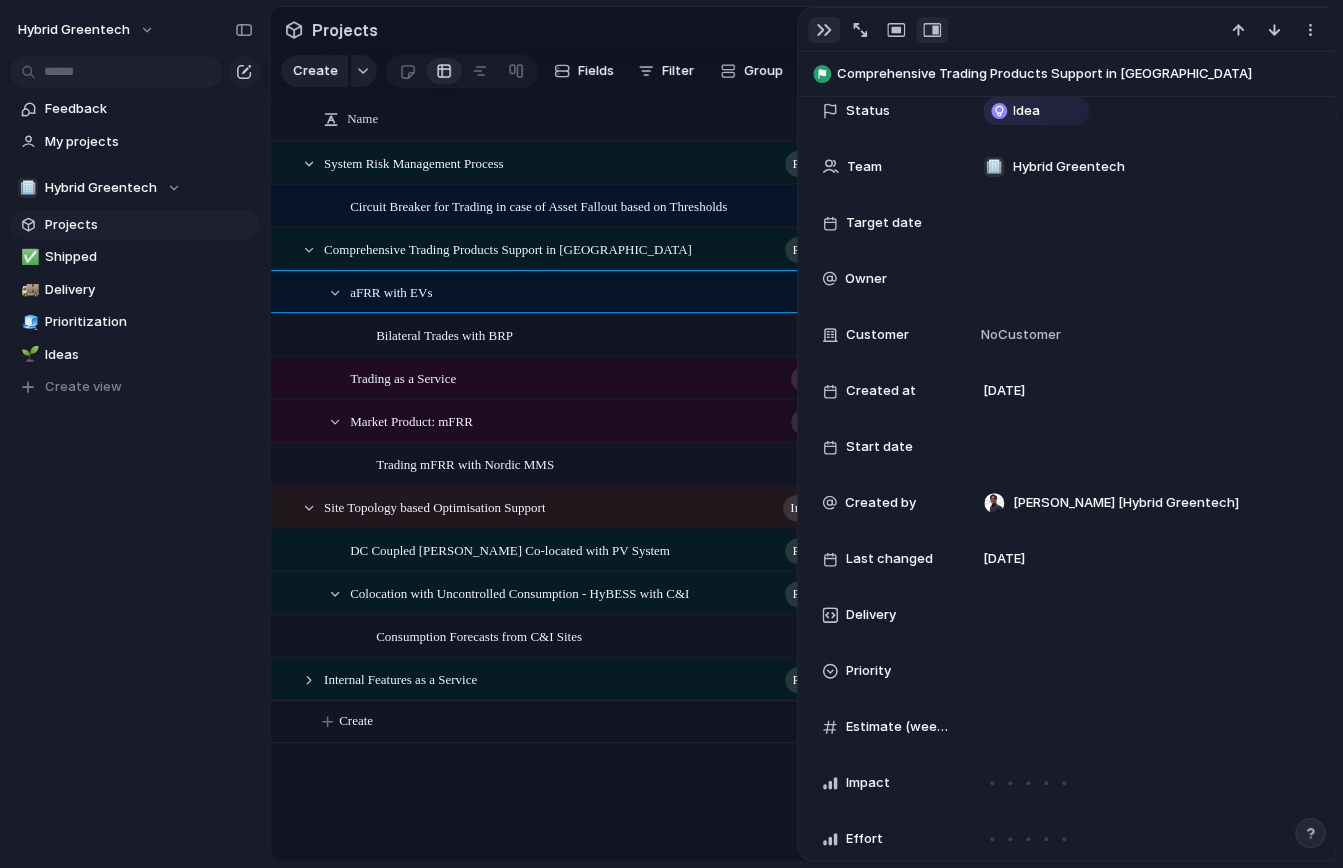 click at bounding box center (824, 30) 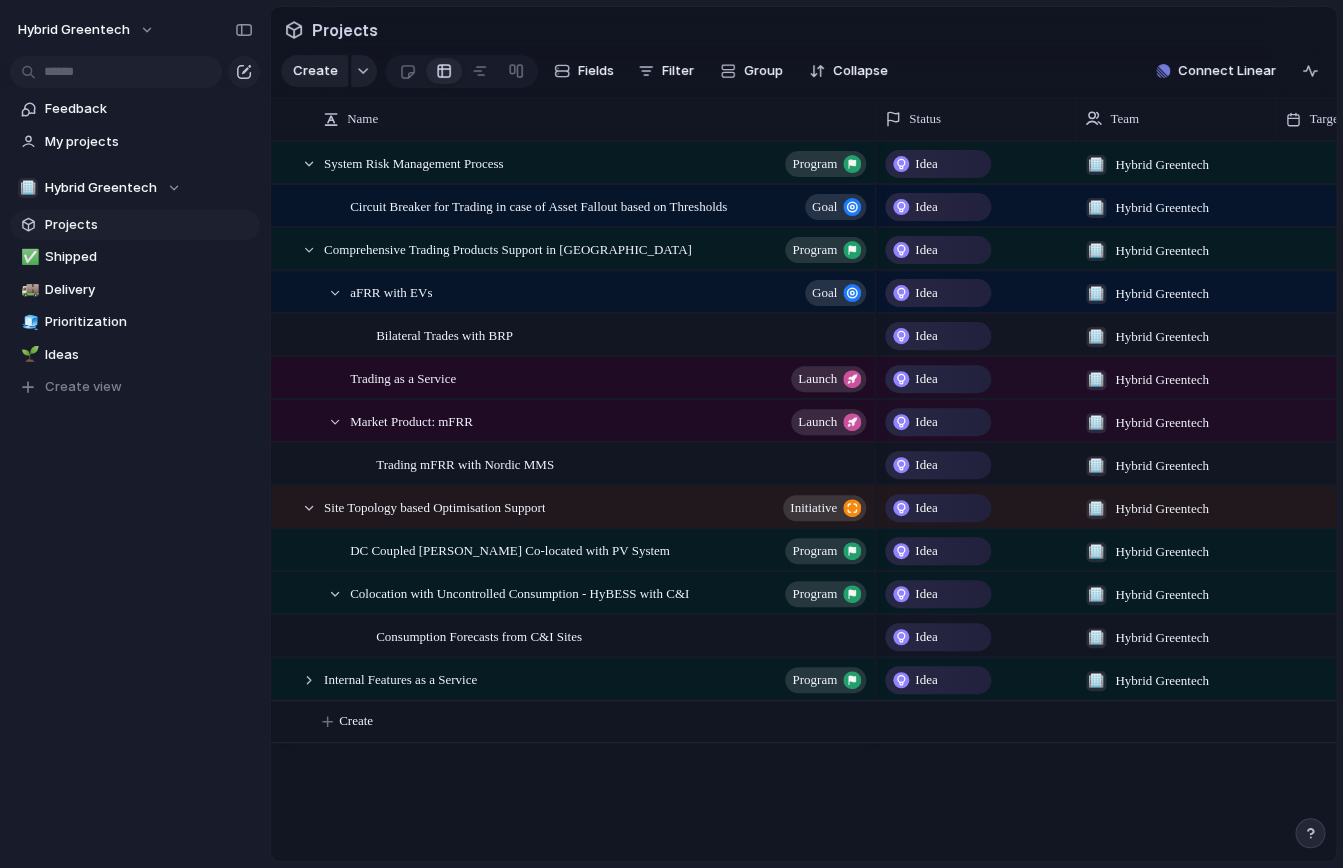 click on "System Risk Management Process program Comprehensive Trading Products Support in [GEOGRAPHIC_DATA] program Site Topology based Optimisation Support initiative Internal Features as a Service program Circuit Breaker for Trading in case of Asset Fallout based on Thresholds Goal aFRR with EVs Goal Bilateral Trades with BRP Trading as a Service Launch Market Product: mFRR Launch Trading mFRR with Nordic MMS DC Coupled [PERSON_NAME] Co-located with PV System program Colocation with Uncontrolled Consumption - HyBESS with C&I program Consumption Forecasts from C&I Sites Idea 🏢 Hybrid Greentech Idea 🏢 Hybrid Greentech Idea 🏢 Hybrid Greentech Idea 🏢 Hybrid Greentech Idea 🏢 Hybrid Greentech Idea 🏢 Hybrid Greentech Idea 🏢 Hybrid Greentech Idea 🏢 Hybrid Greentech Idea 🏢 Hybrid Greentech Idea 🏢 Hybrid Greentech Idea 🏢 Hybrid Greentech Idea 🏢 Hybrid Greentech Idea 🏢 Hybrid Greentech Create" at bounding box center [803, 501] 